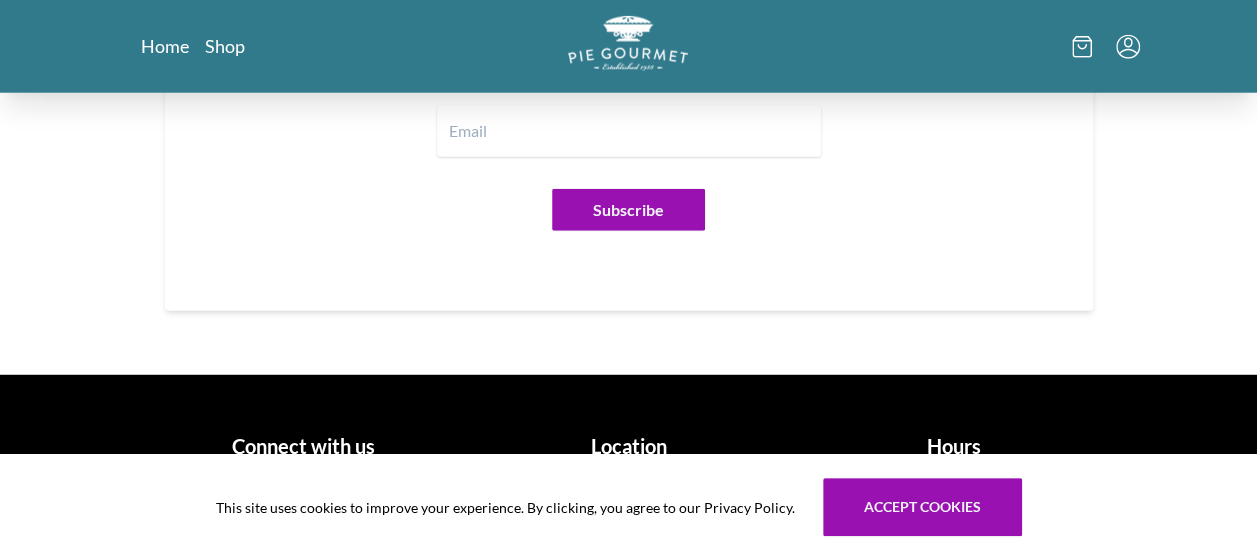 scroll, scrollTop: 2548, scrollLeft: 0, axis: vertical 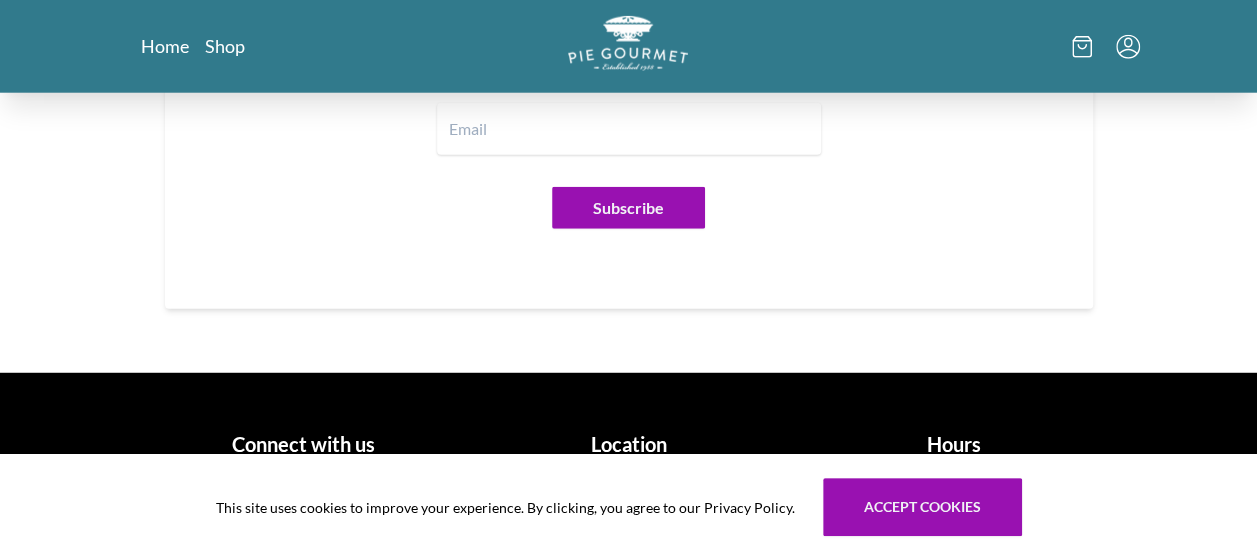 click on "Home Shop" at bounding box center [299, 46] 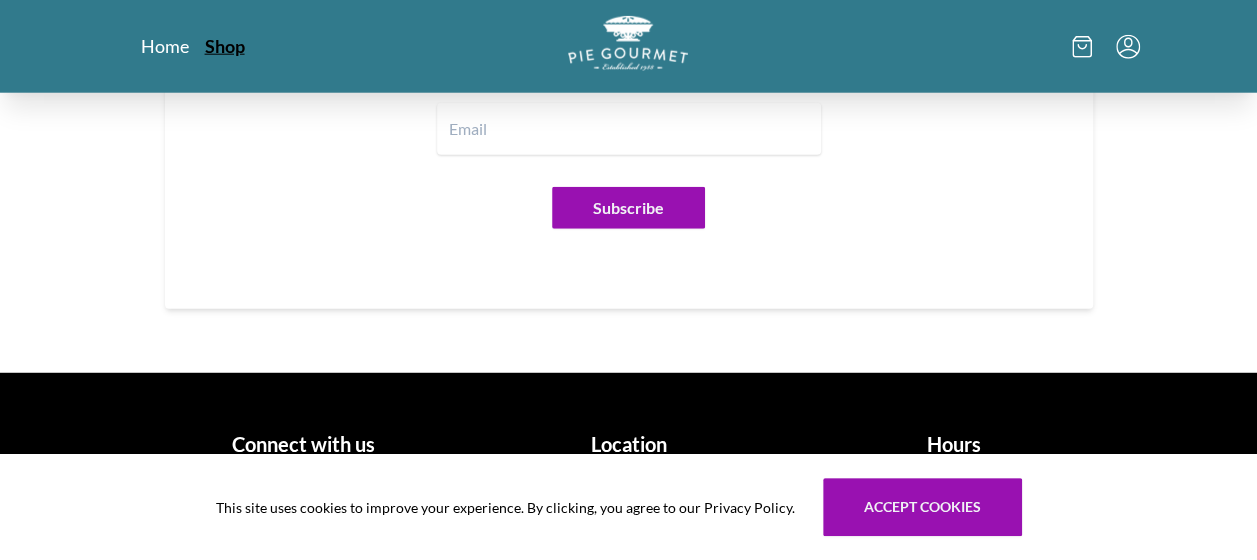 click on "Shop" at bounding box center (225, 46) 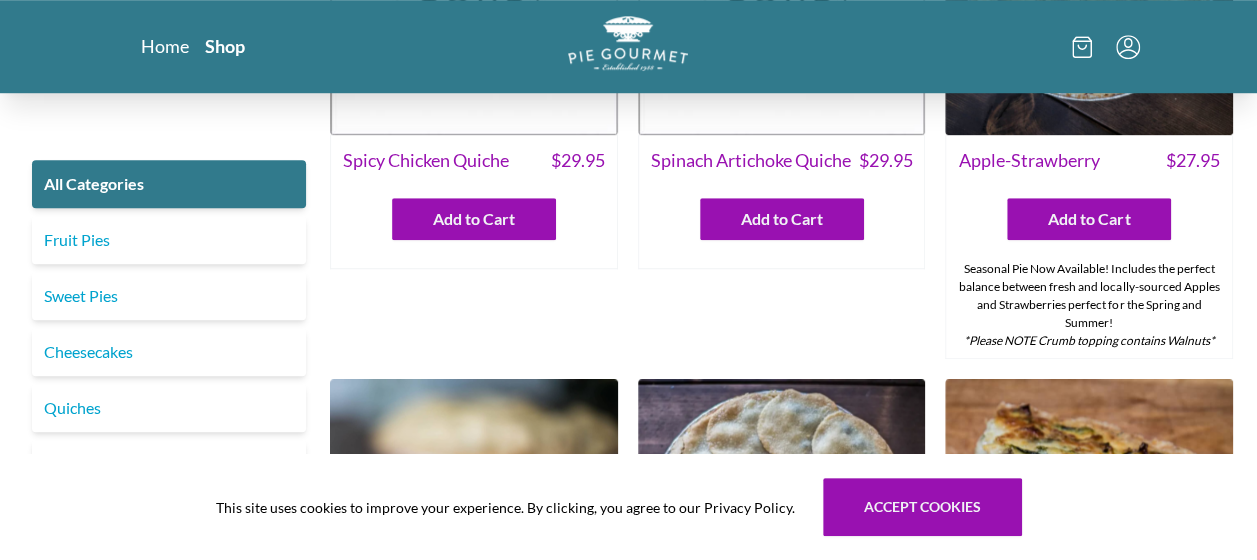 scroll, scrollTop: 701, scrollLeft: 0, axis: vertical 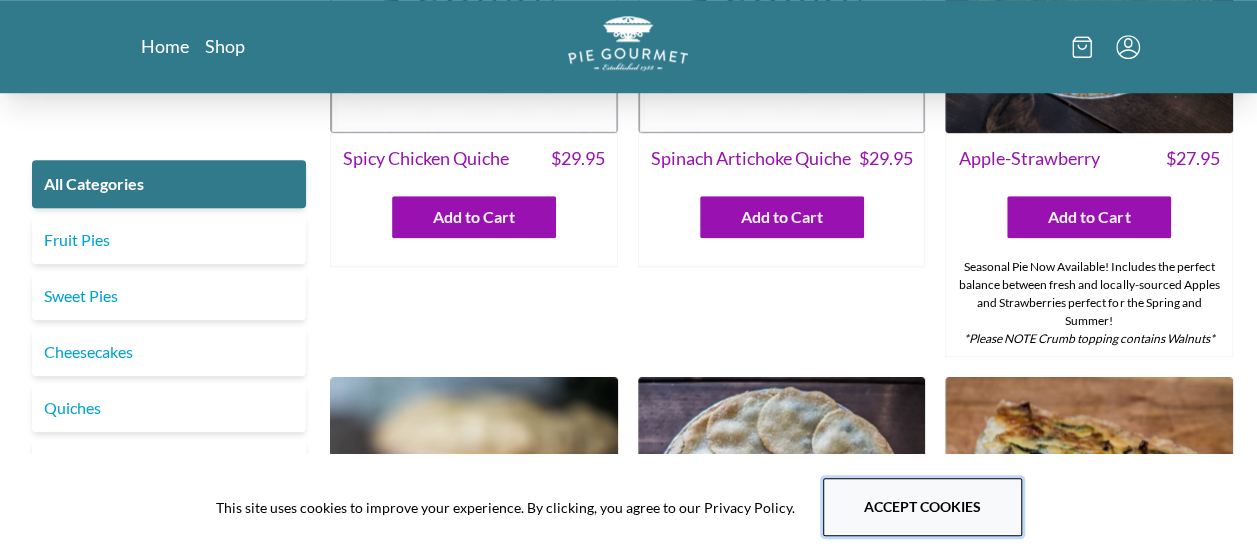 click on "Accept cookies" at bounding box center (922, 507) 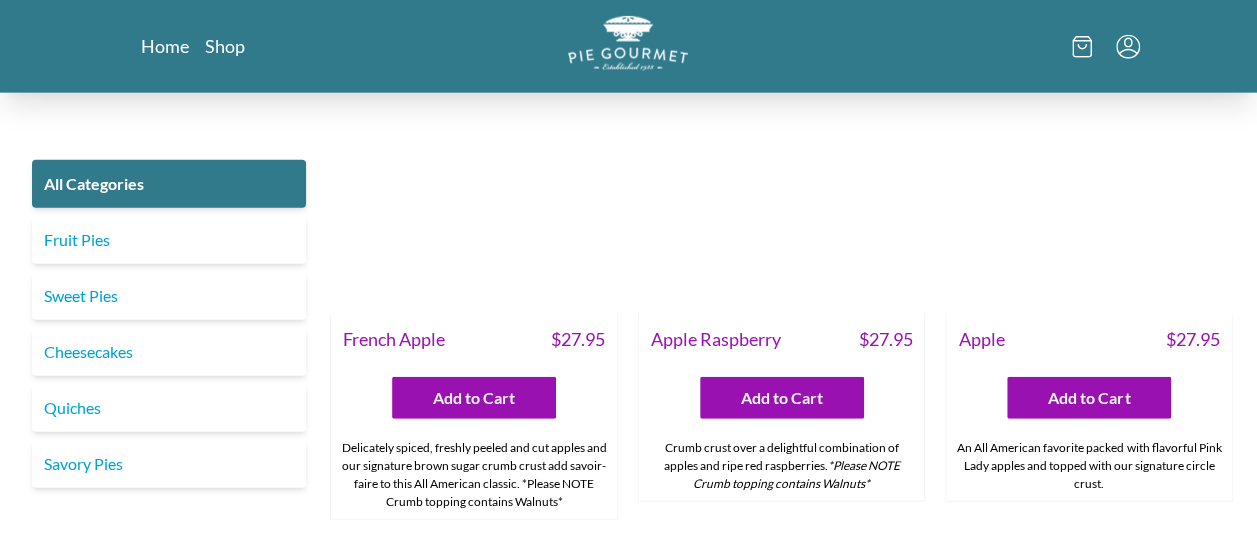 scroll, scrollTop: 6212, scrollLeft: 0, axis: vertical 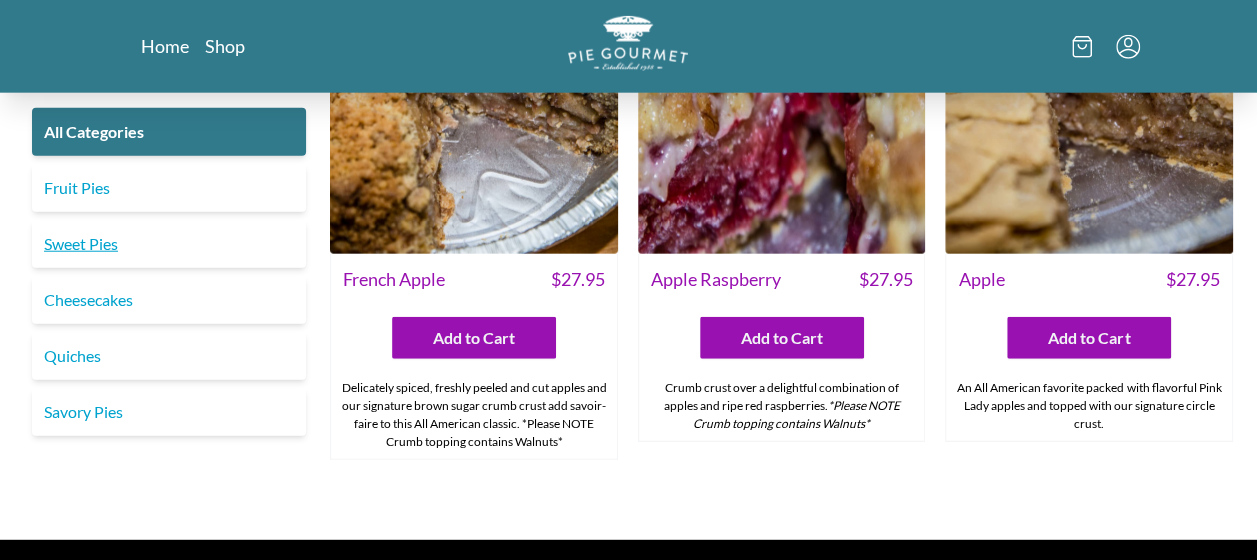 click on "Sweet Pies" at bounding box center [169, 244] 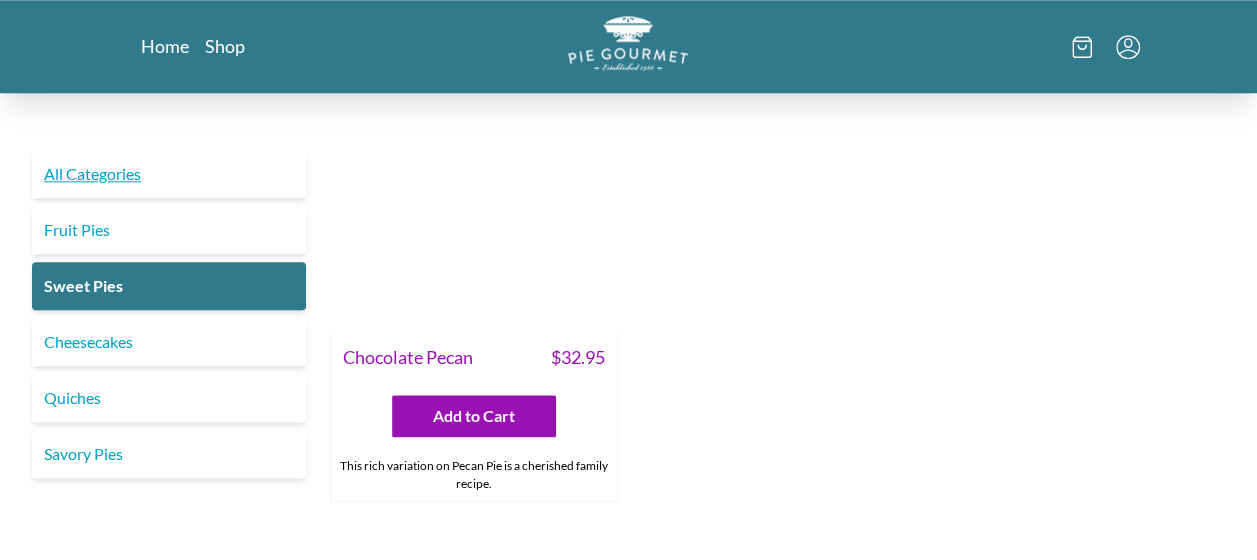 scroll, scrollTop: 1011, scrollLeft: 0, axis: vertical 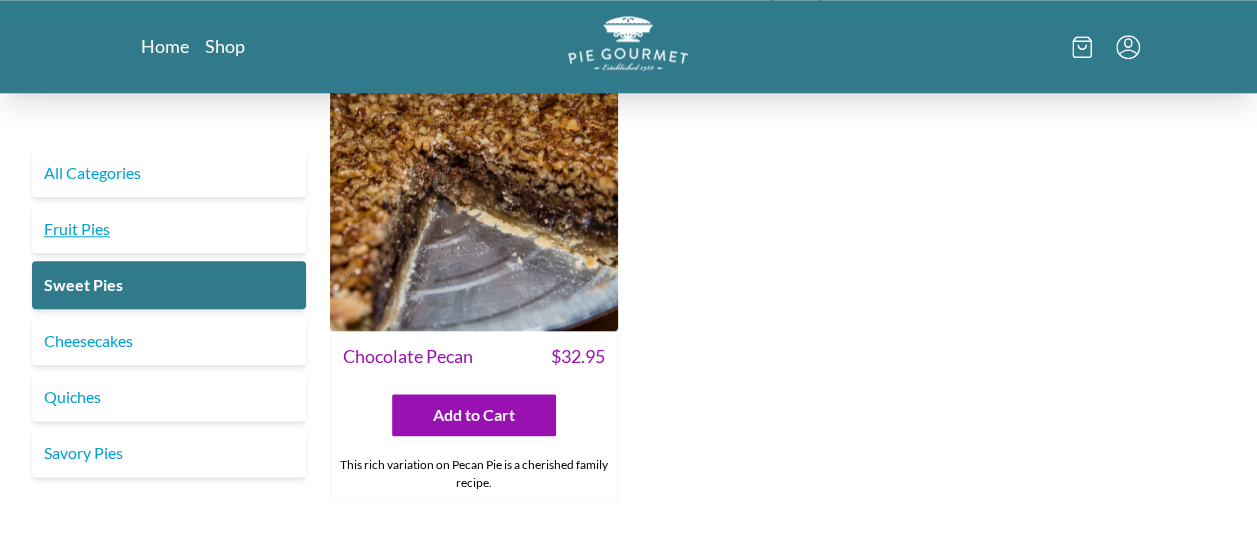 click on "Fruit Pies" at bounding box center (169, 229) 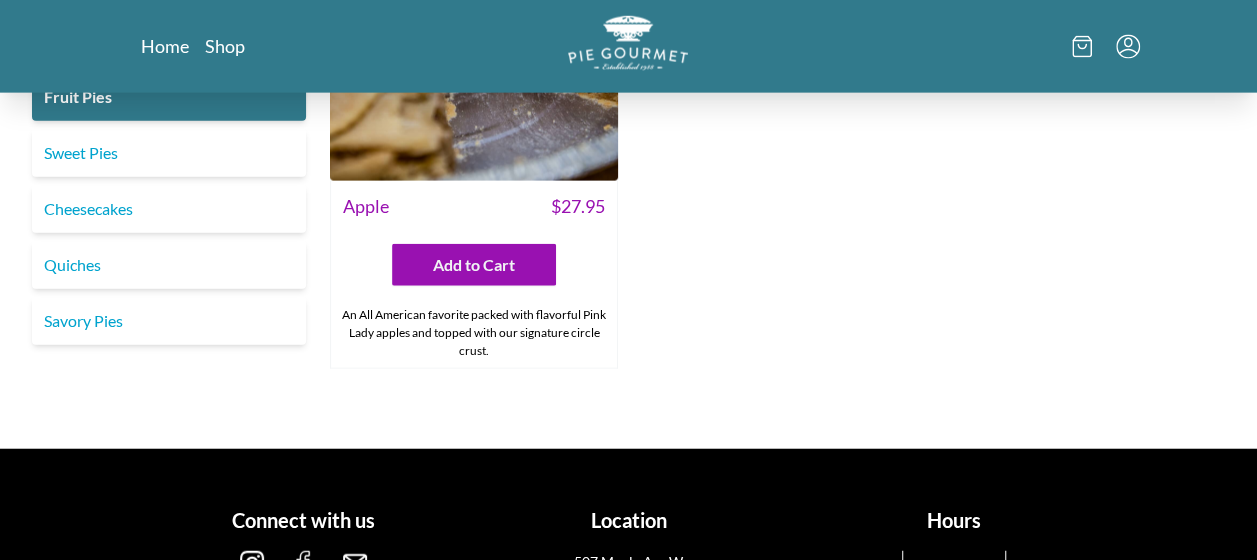 scroll, scrollTop: 2210, scrollLeft: 0, axis: vertical 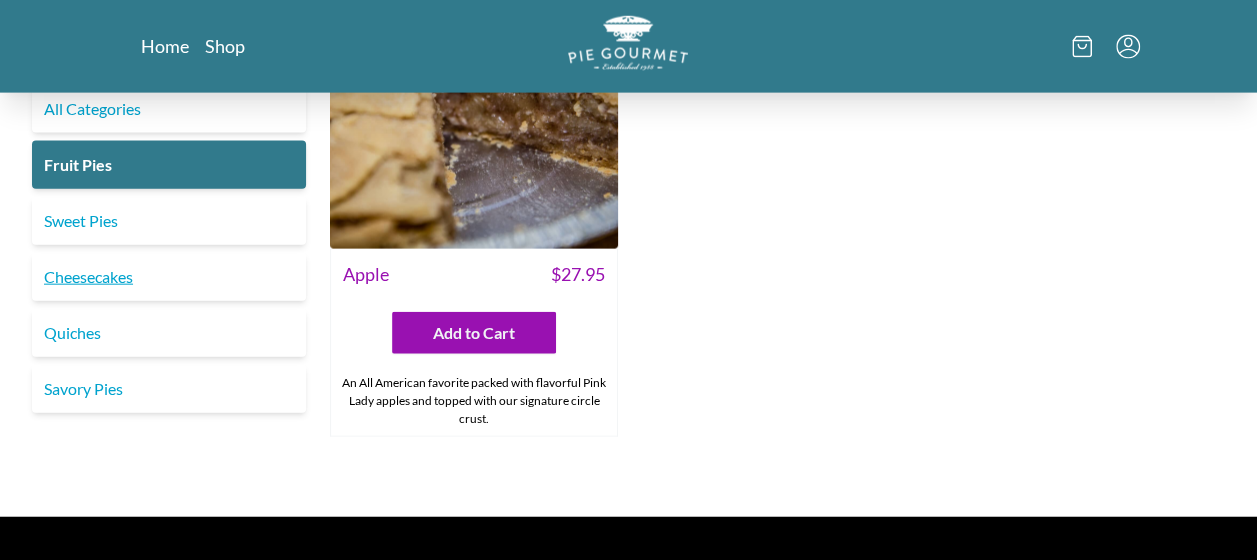 click on "Cheesecakes" at bounding box center (169, 277) 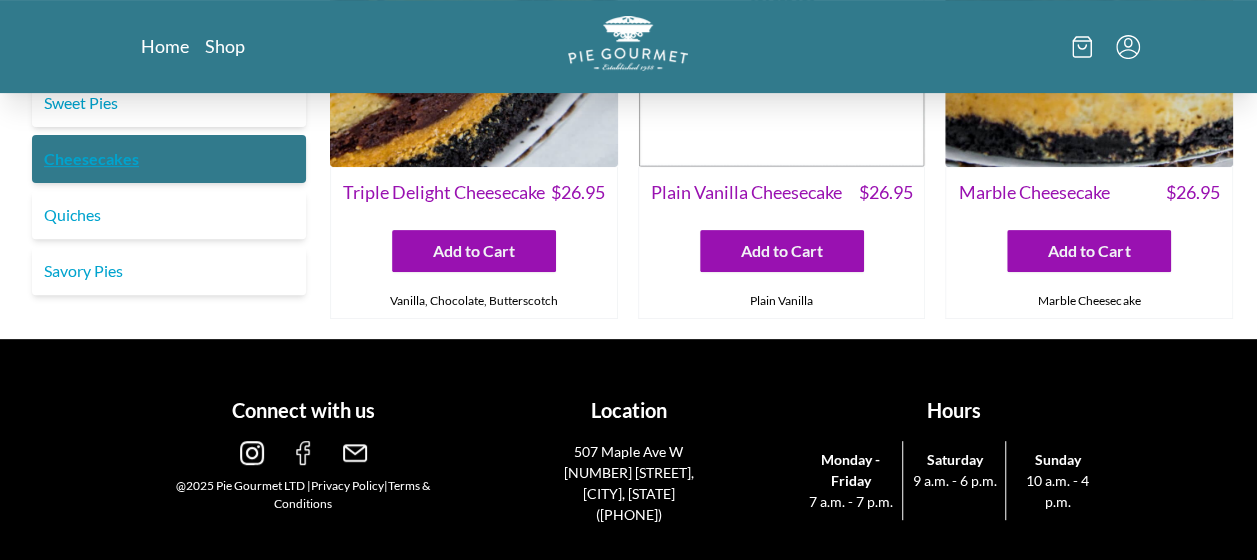 scroll, scrollTop: 0, scrollLeft: 0, axis: both 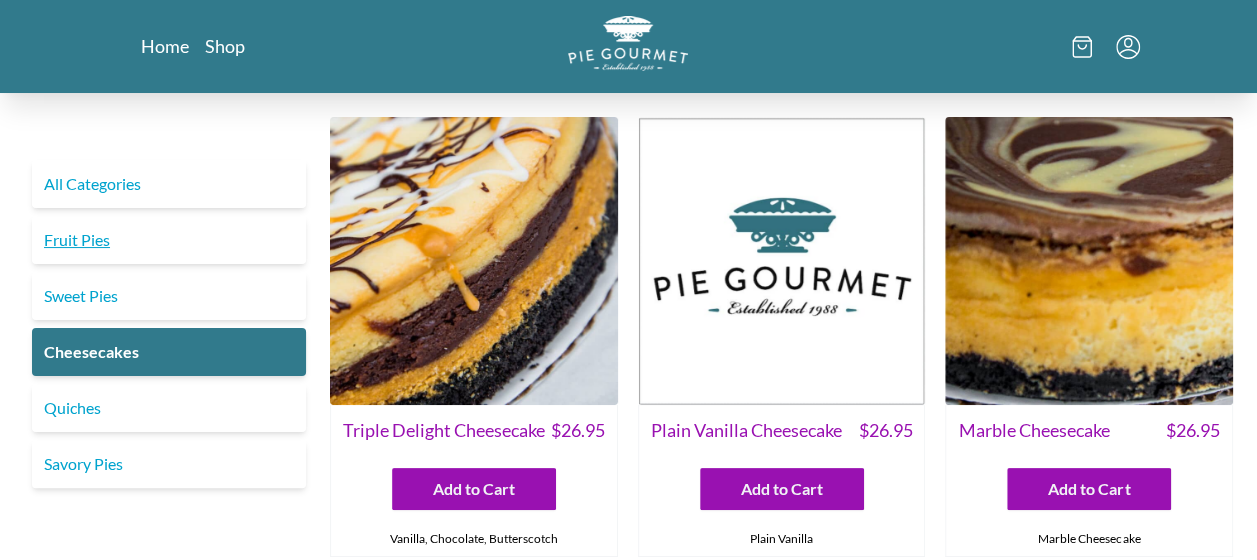 click on "Fruit Pies" at bounding box center [169, 240] 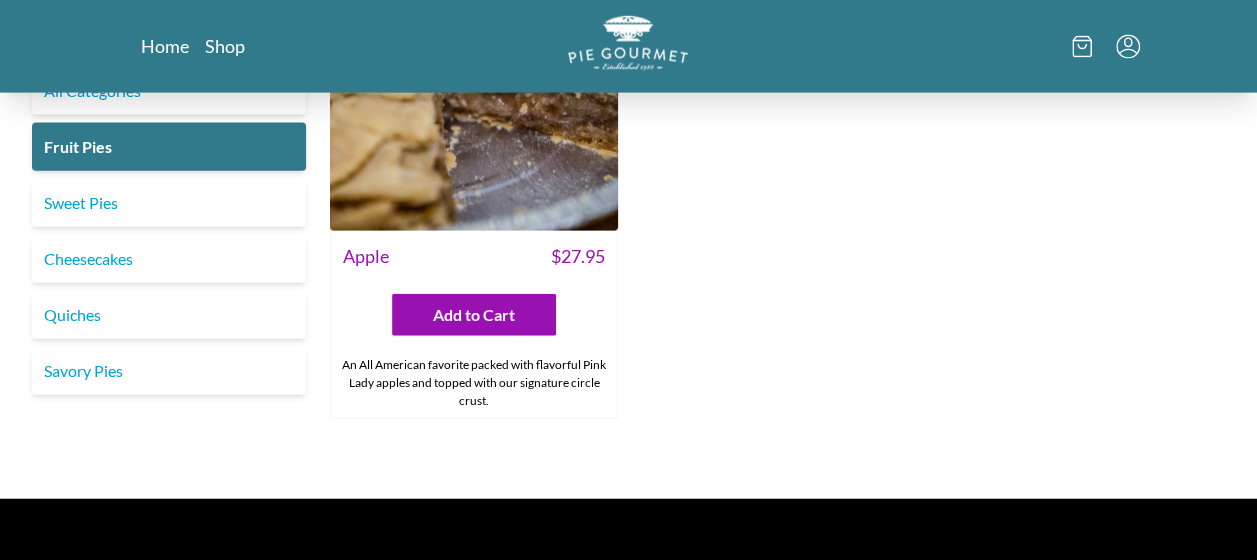 scroll, scrollTop: 2229, scrollLeft: 0, axis: vertical 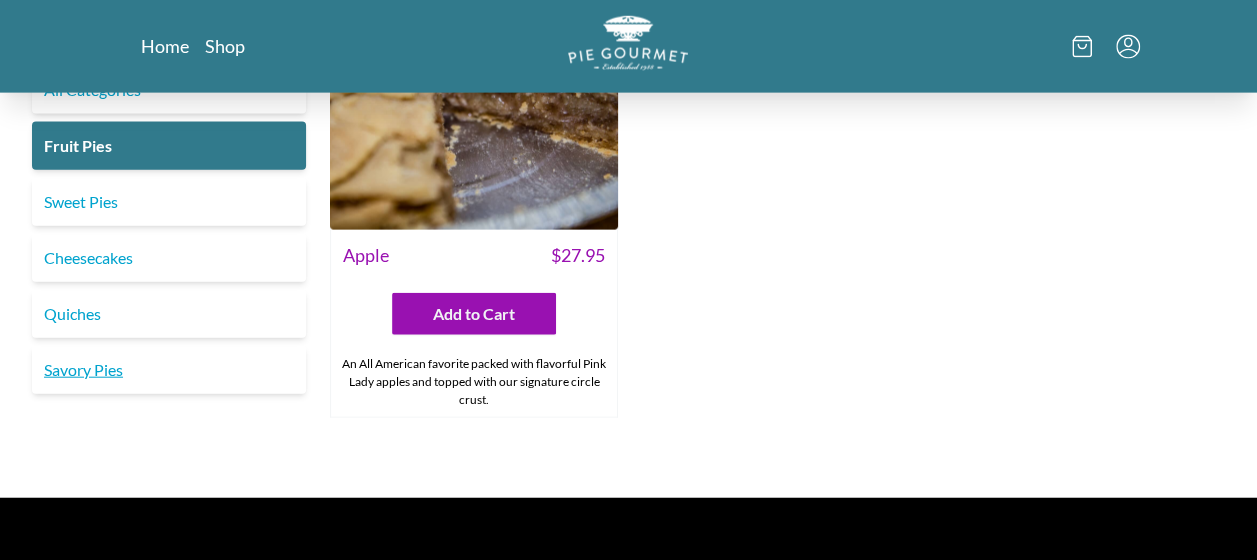 click on "Savory Pies" at bounding box center [169, 370] 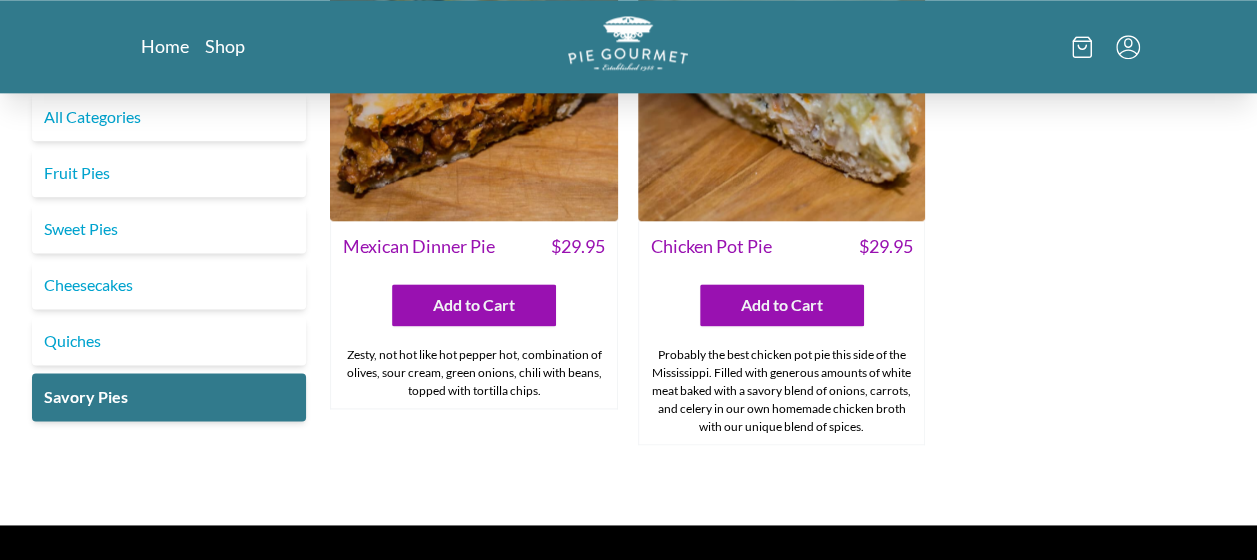 scroll, scrollTop: 972, scrollLeft: 0, axis: vertical 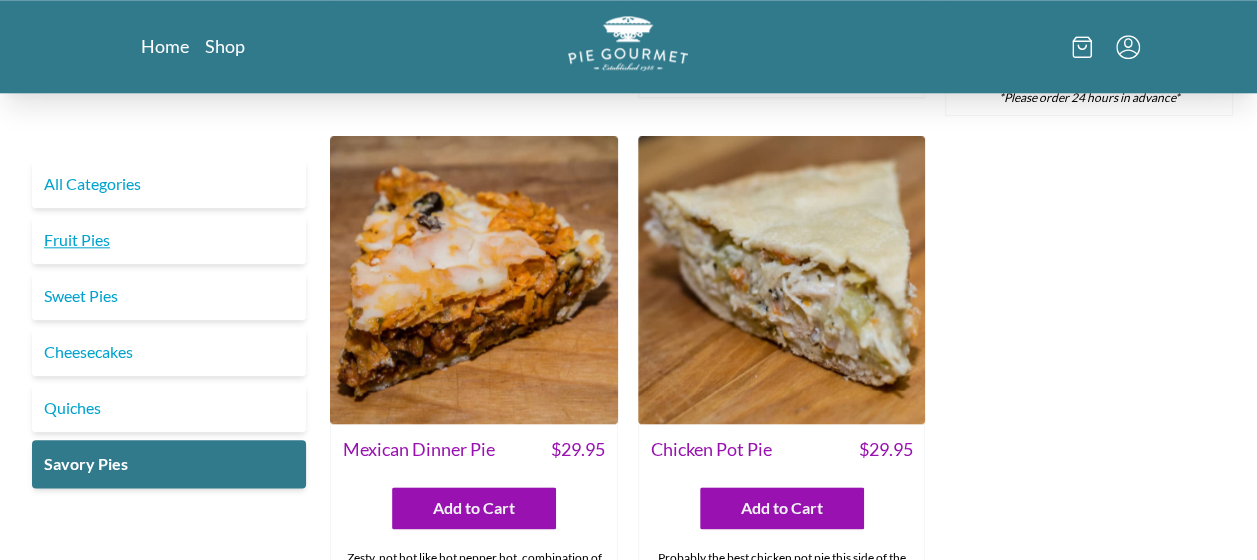click on "Fruit Pies" at bounding box center (169, 240) 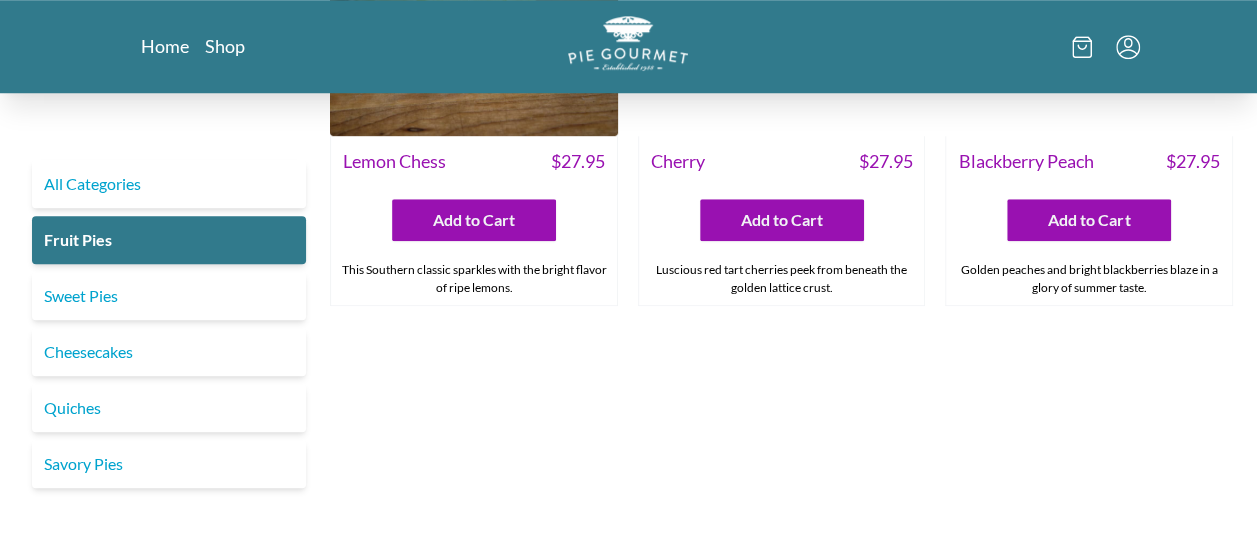 scroll, scrollTop: 801, scrollLeft: 0, axis: vertical 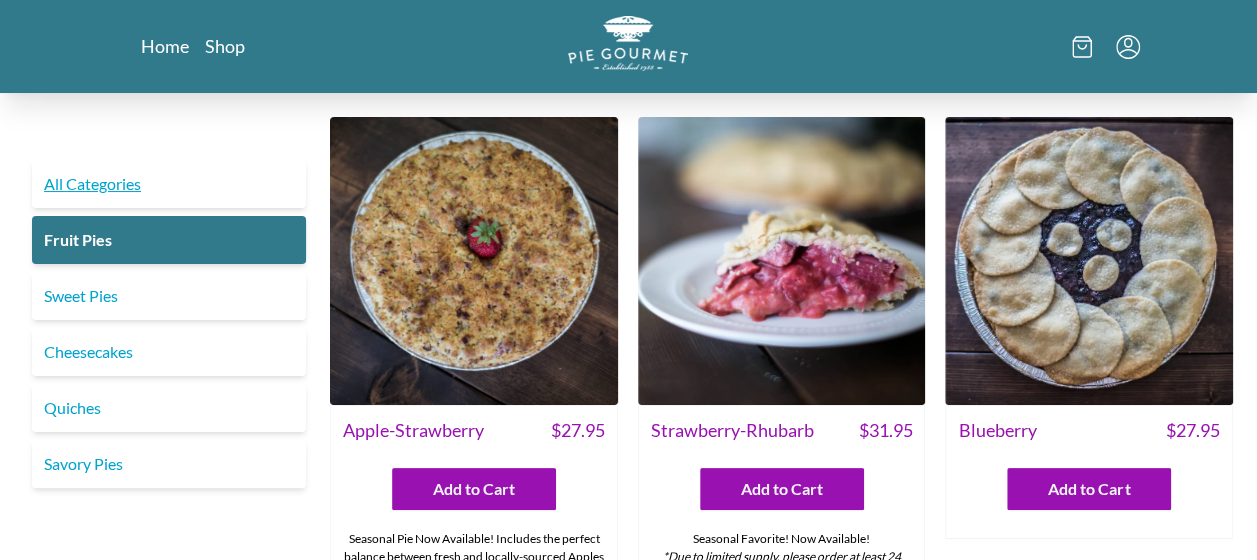 click on "All Categories" at bounding box center [169, 184] 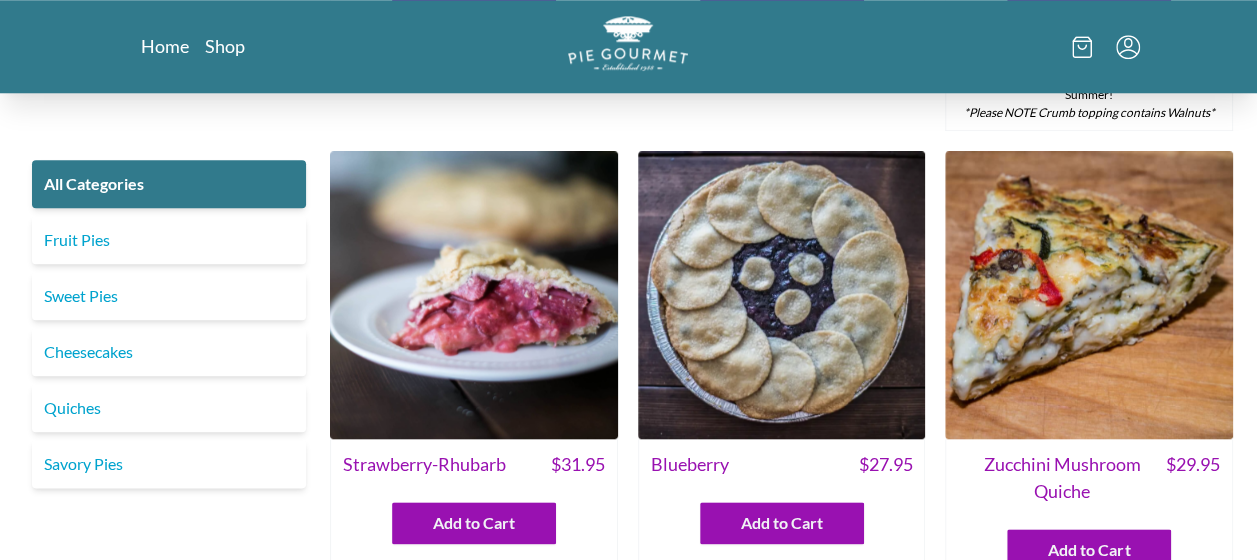 scroll, scrollTop: 928, scrollLeft: 0, axis: vertical 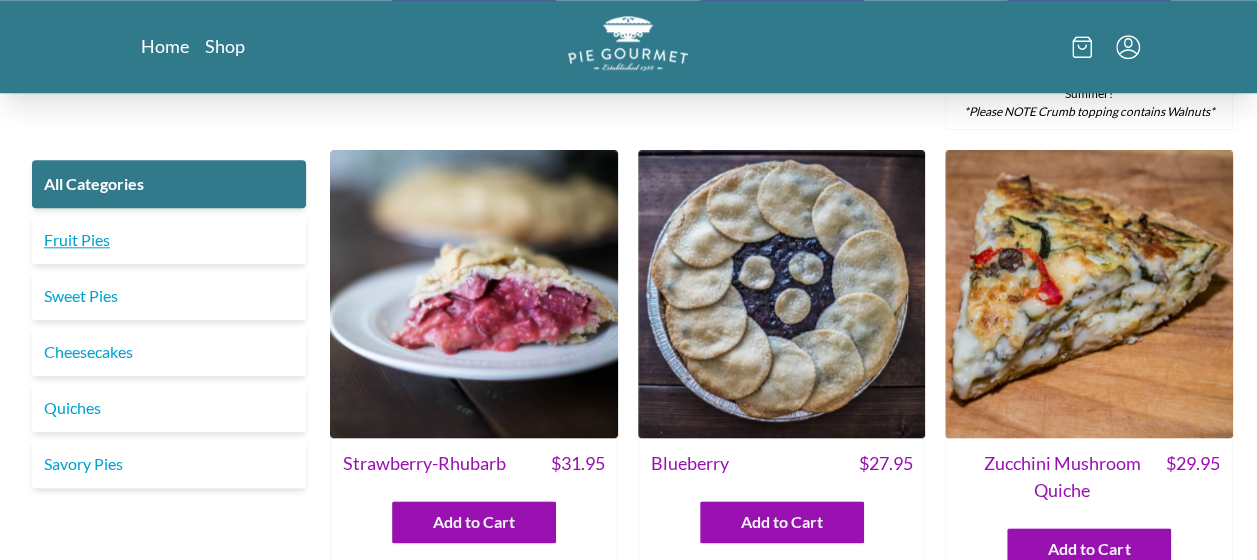 click on "Fruit Pies" at bounding box center [169, 240] 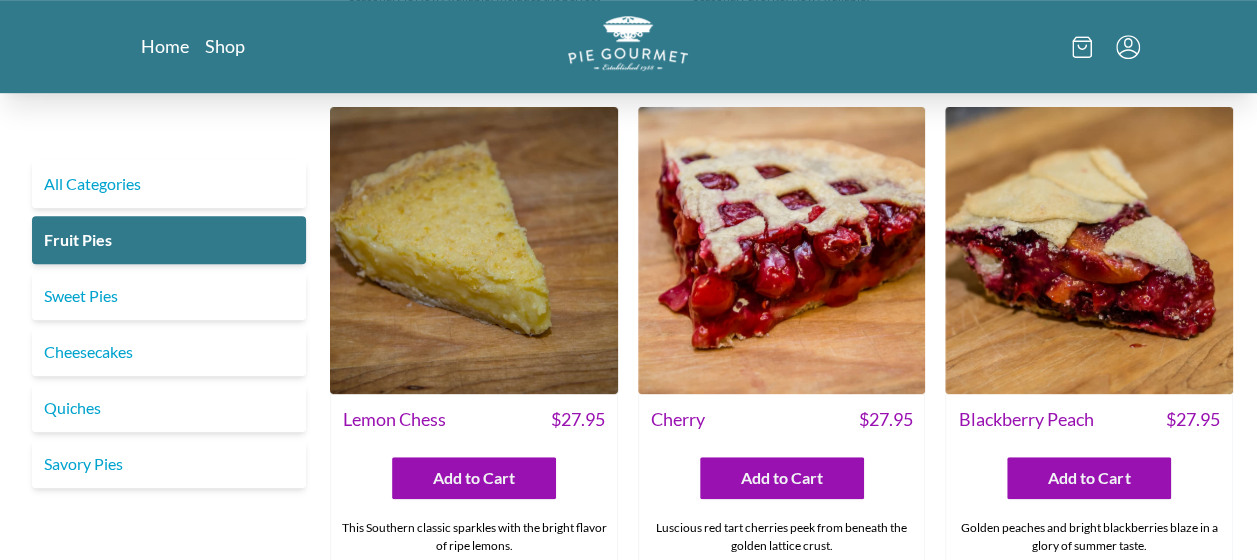 scroll, scrollTop: 575, scrollLeft: 0, axis: vertical 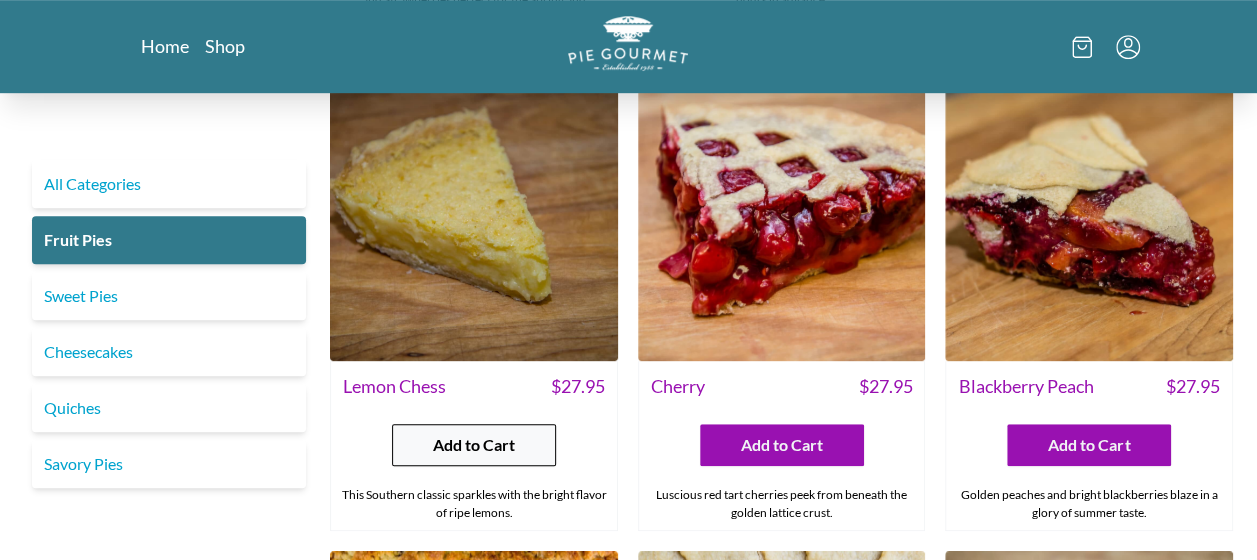 click on "Add to Cart" at bounding box center (474, 445) 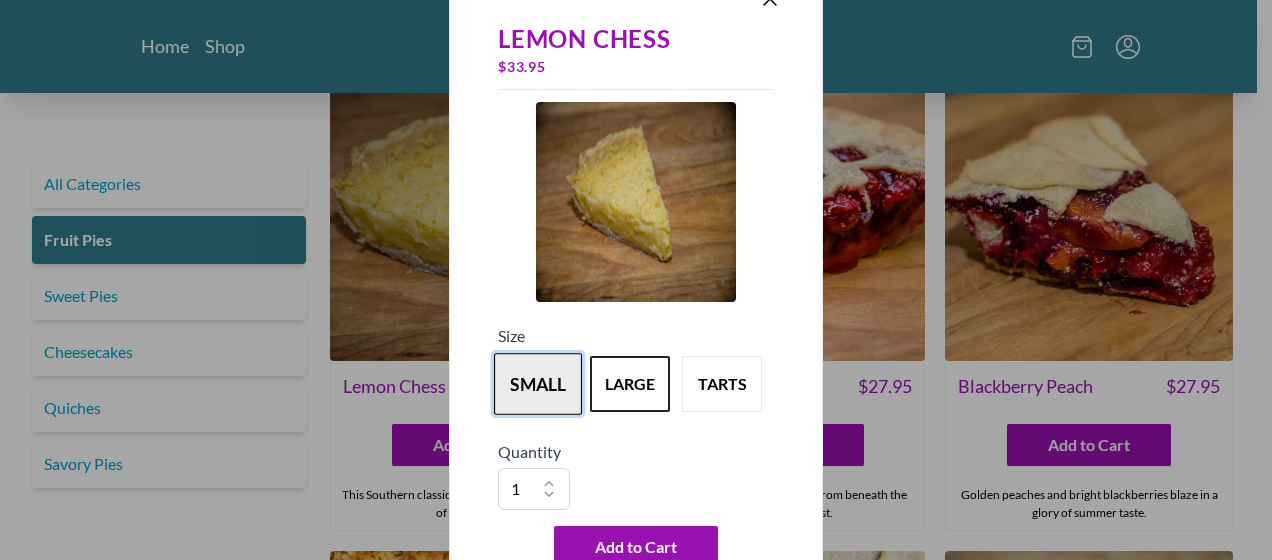 click on "small" at bounding box center [538, 384] 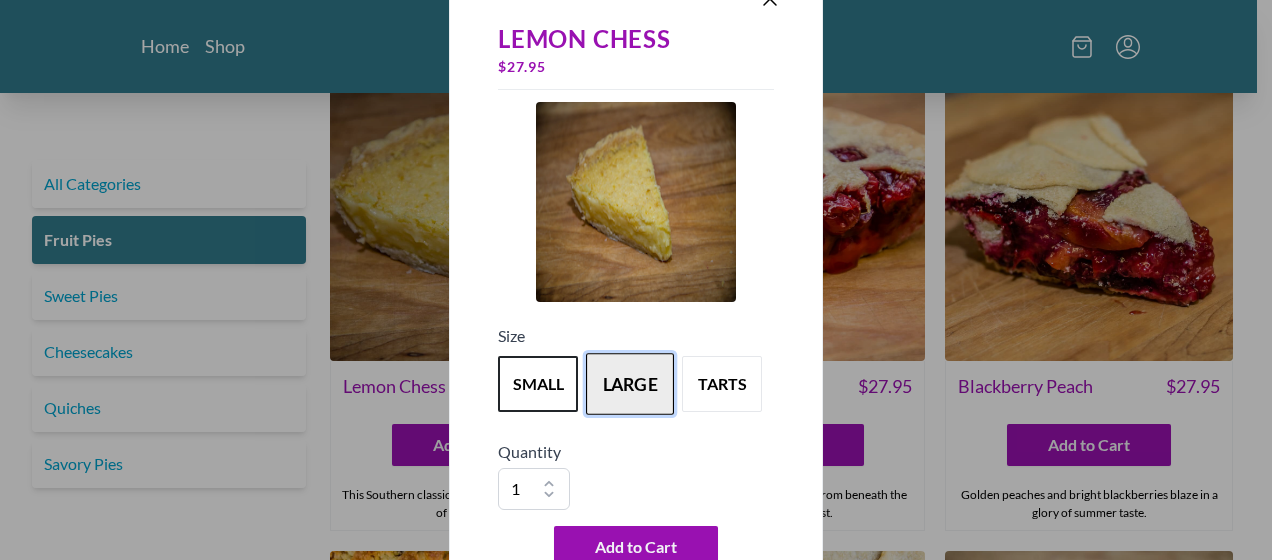 click on "large" at bounding box center [630, 384] 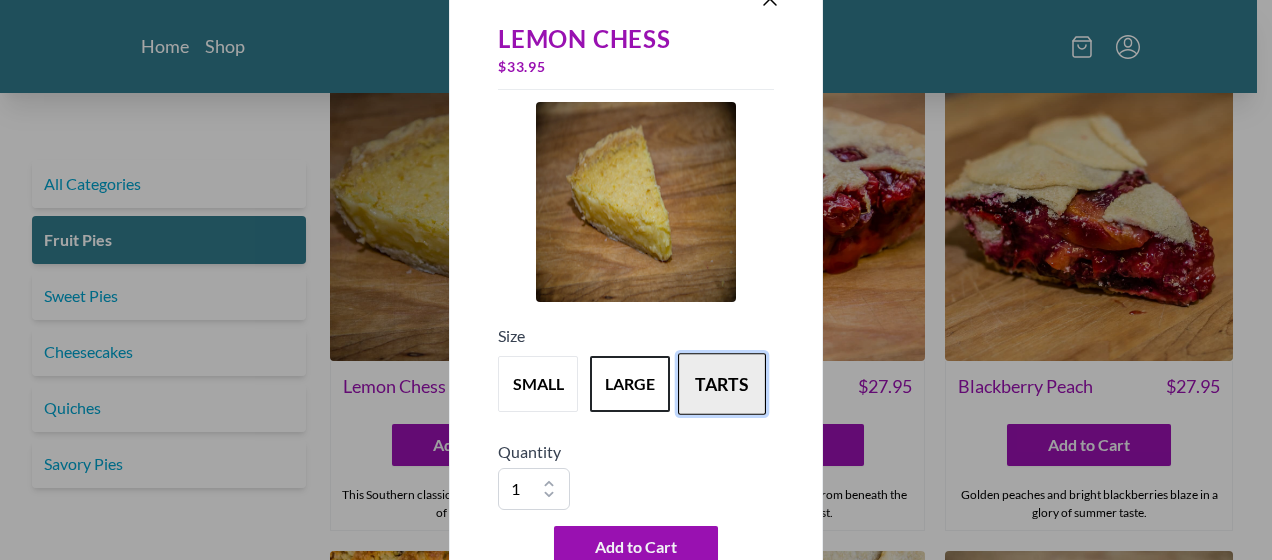 click on "tarts" at bounding box center [722, 384] 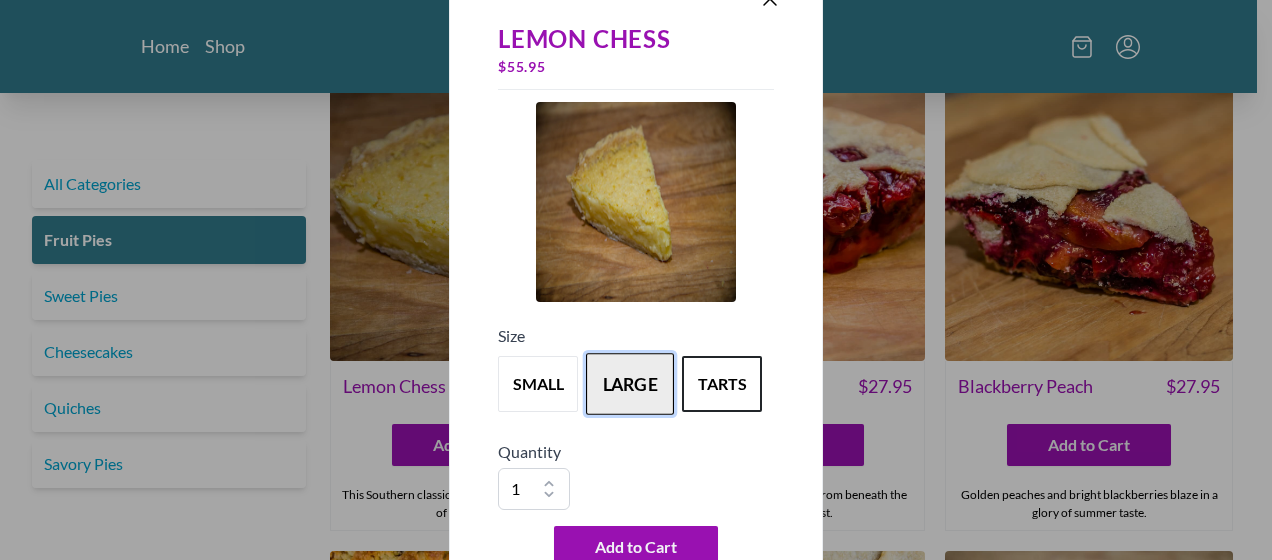 click on "large" at bounding box center [630, 384] 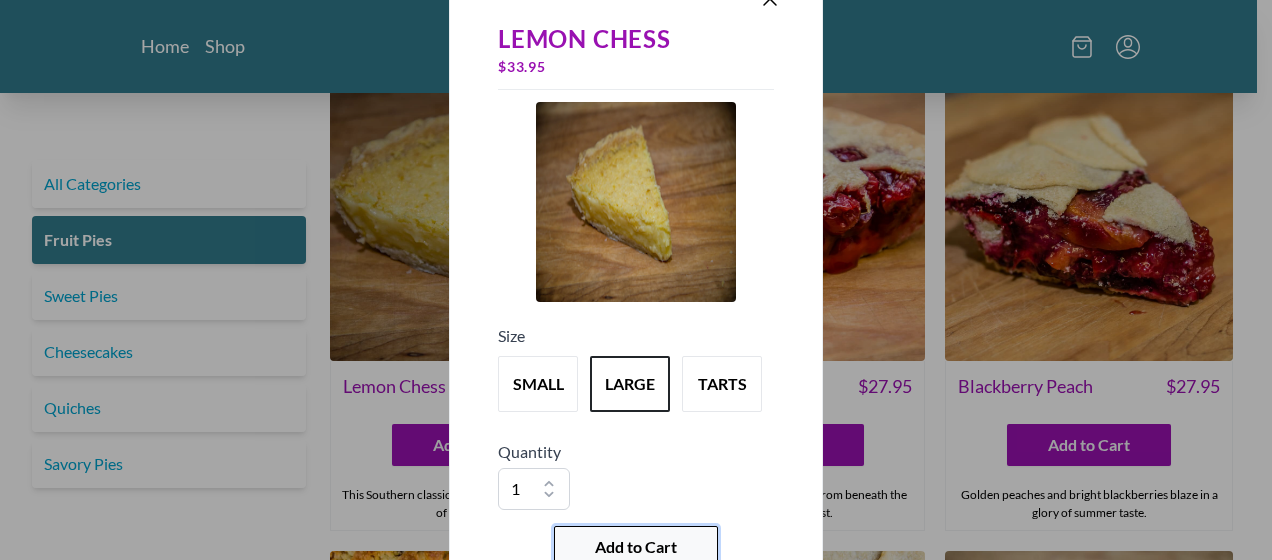 click on "Add to Cart" at bounding box center (636, 547) 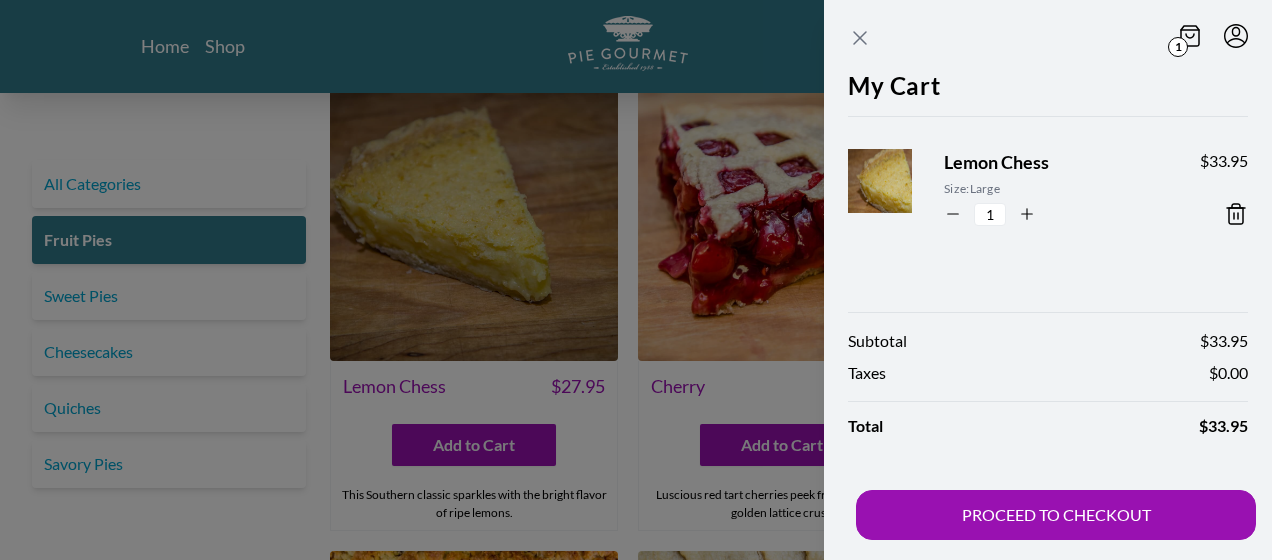 click 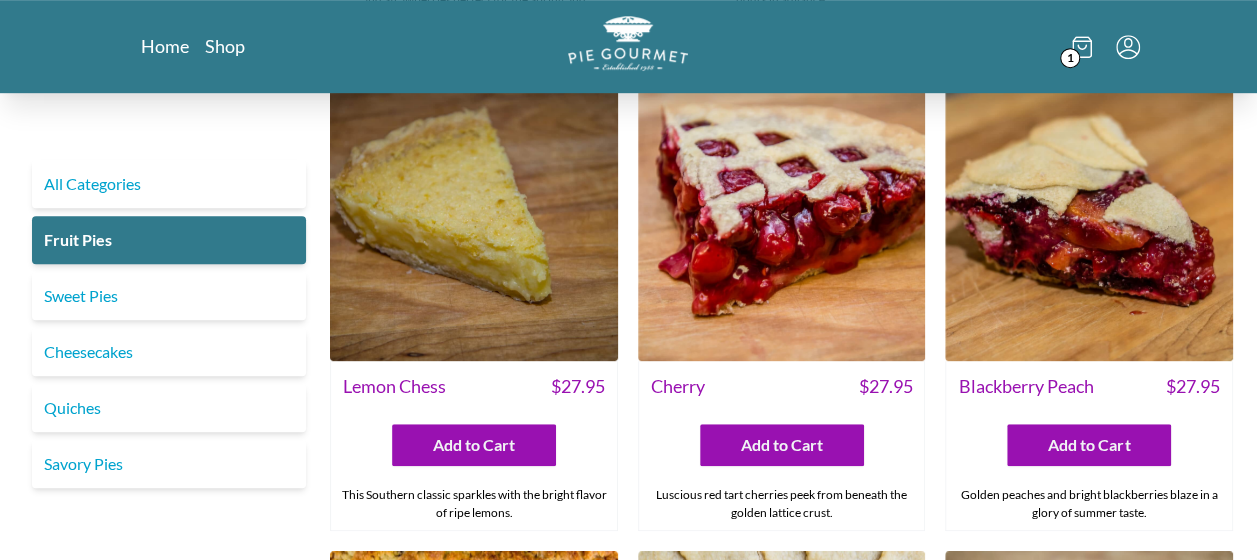 scroll, scrollTop: 626, scrollLeft: 0, axis: vertical 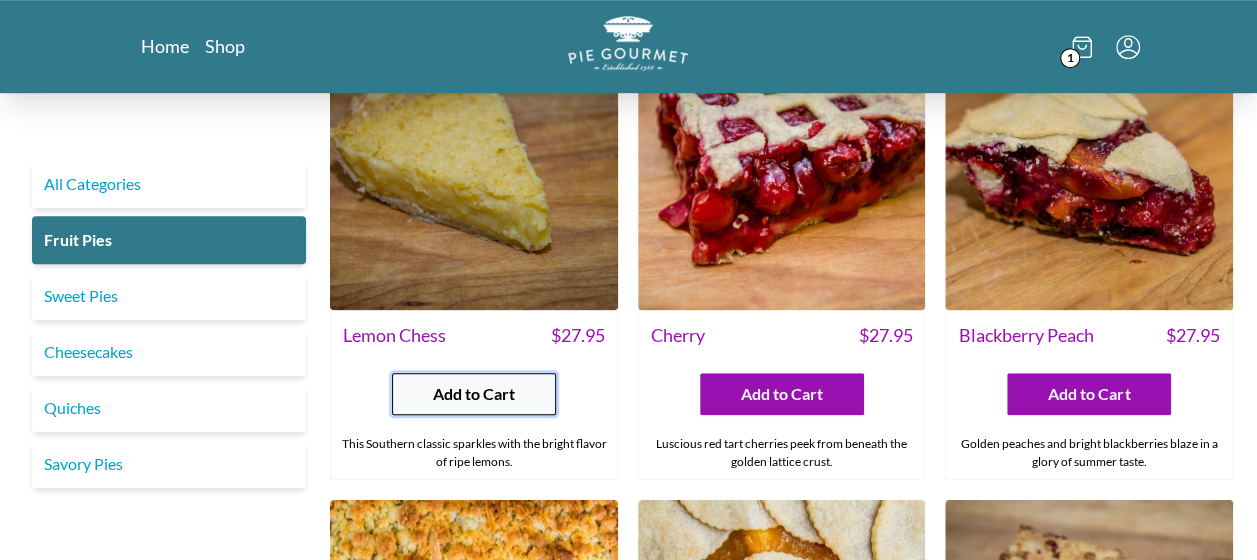 click on "Add to Cart" at bounding box center (474, 394) 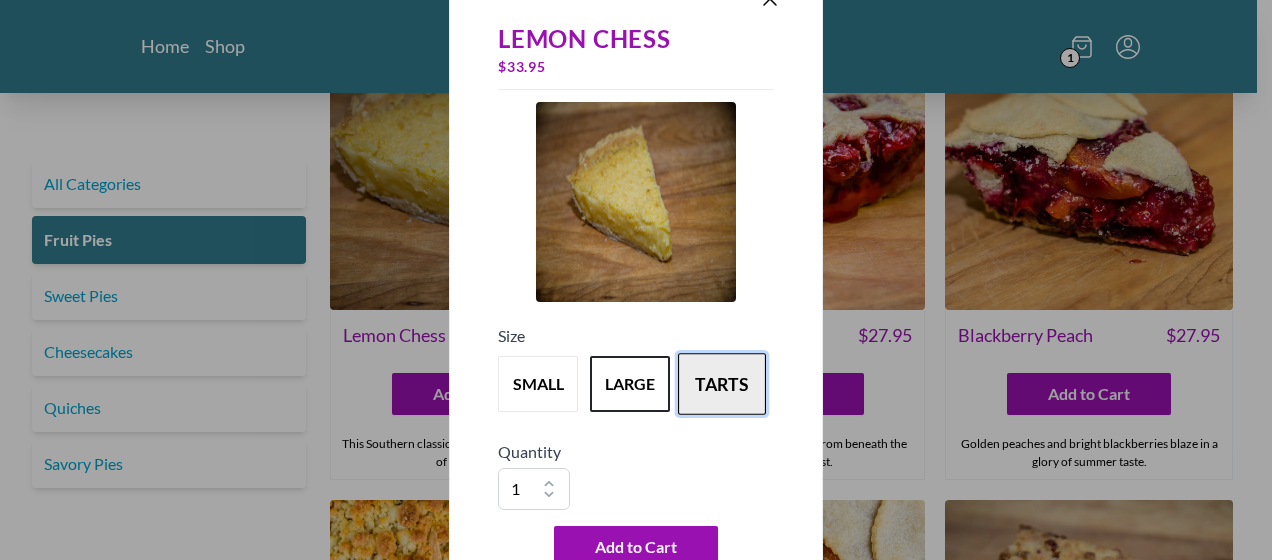 click on "tarts" at bounding box center [722, 384] 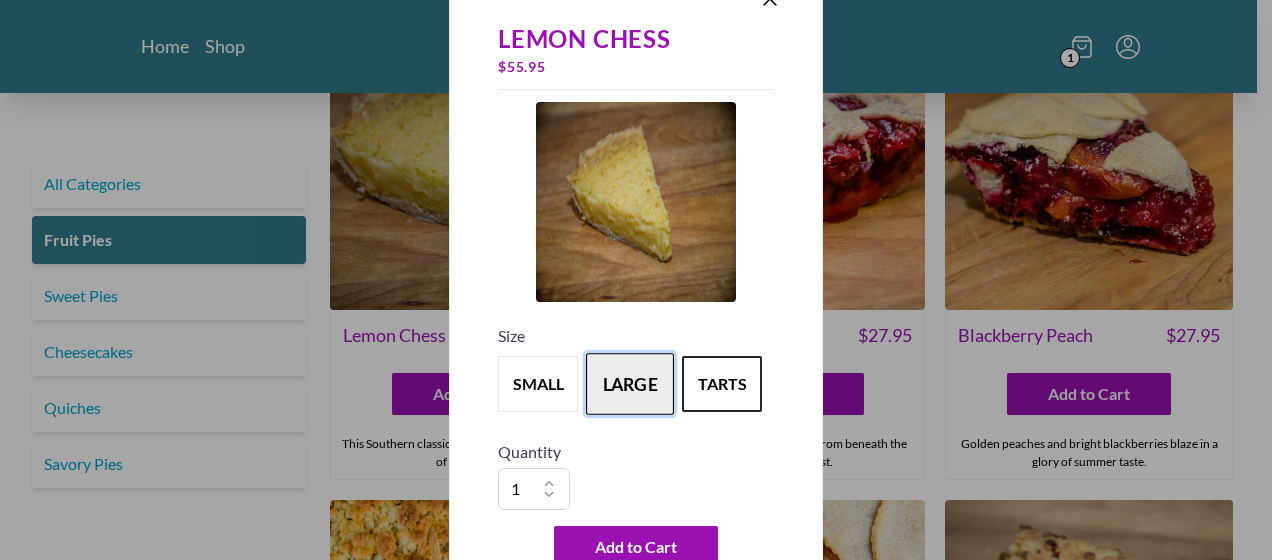 click on "large" at bounding box center [630, 384] 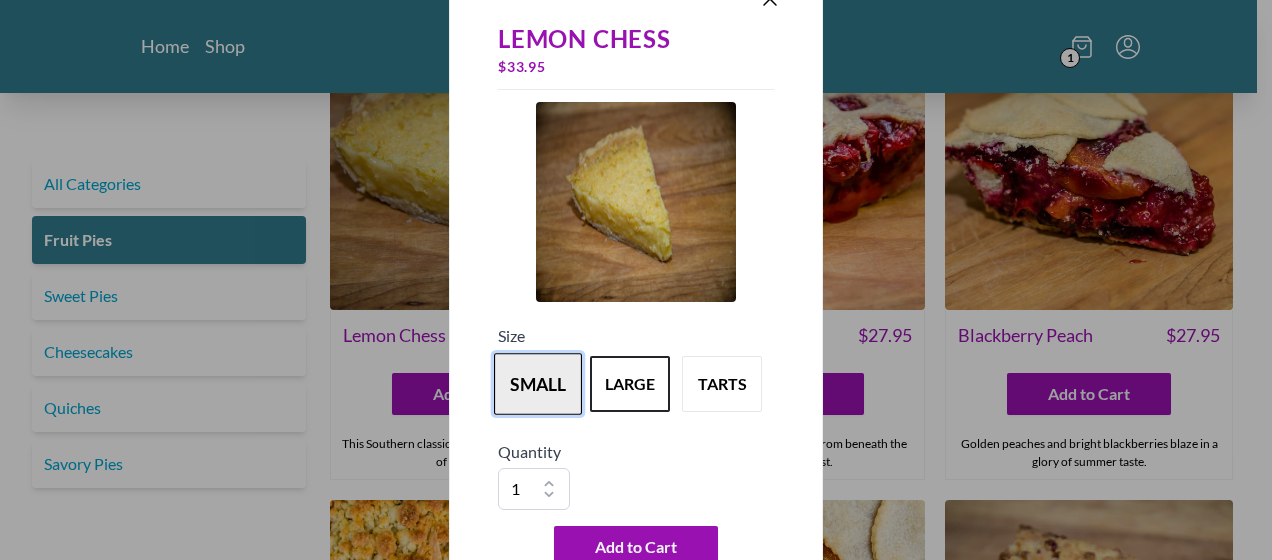 click on "small" at bounding box center (538, 384) 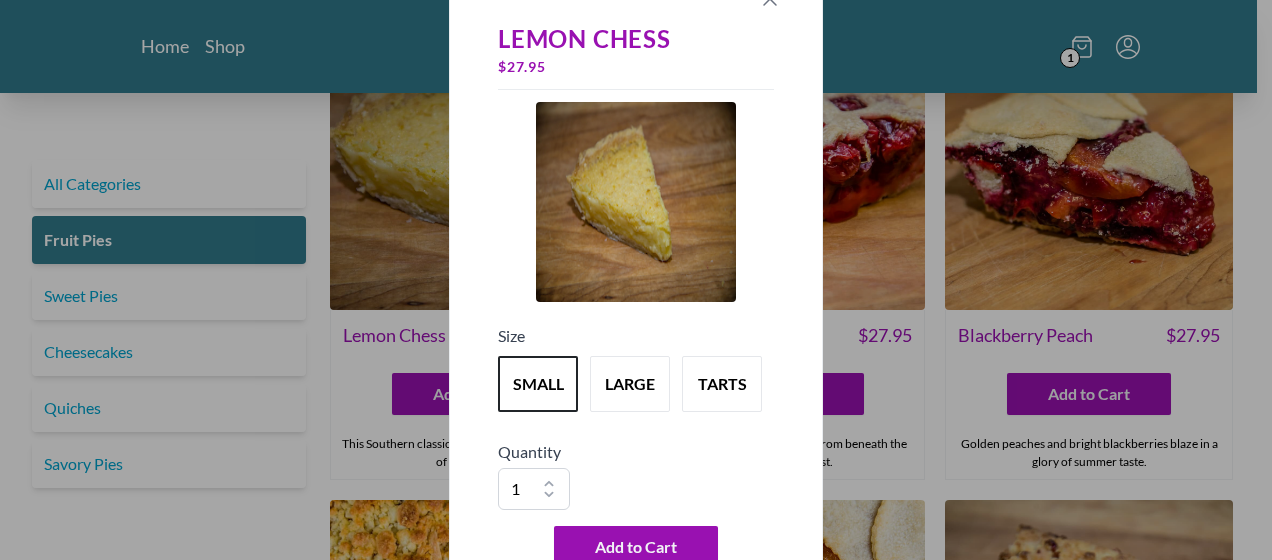 click 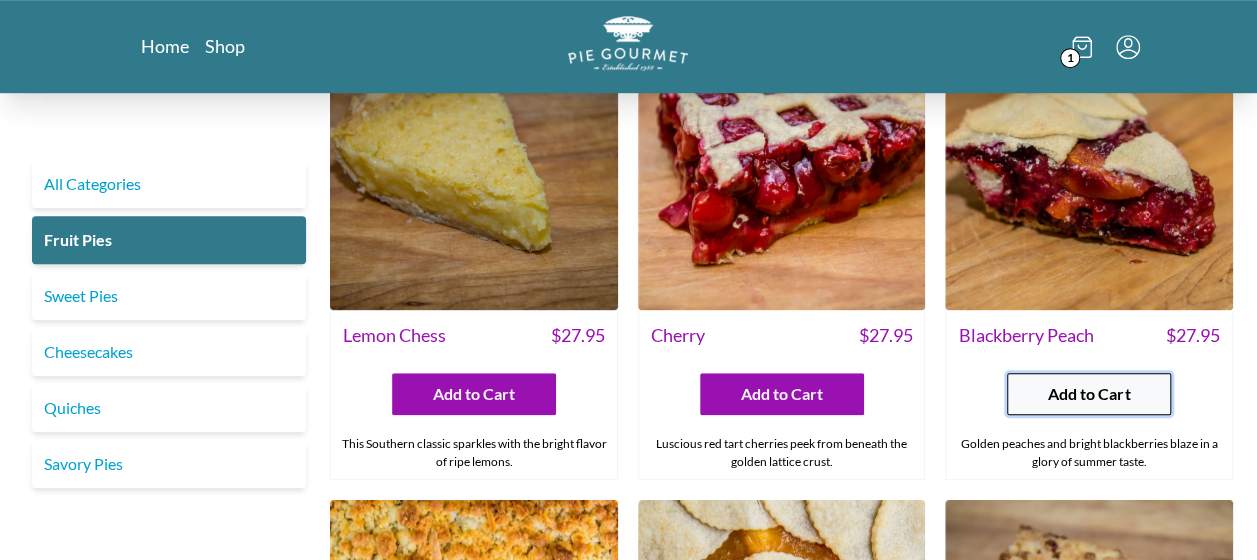 click on "Add to Cart" at bounding box center [1089, 394] 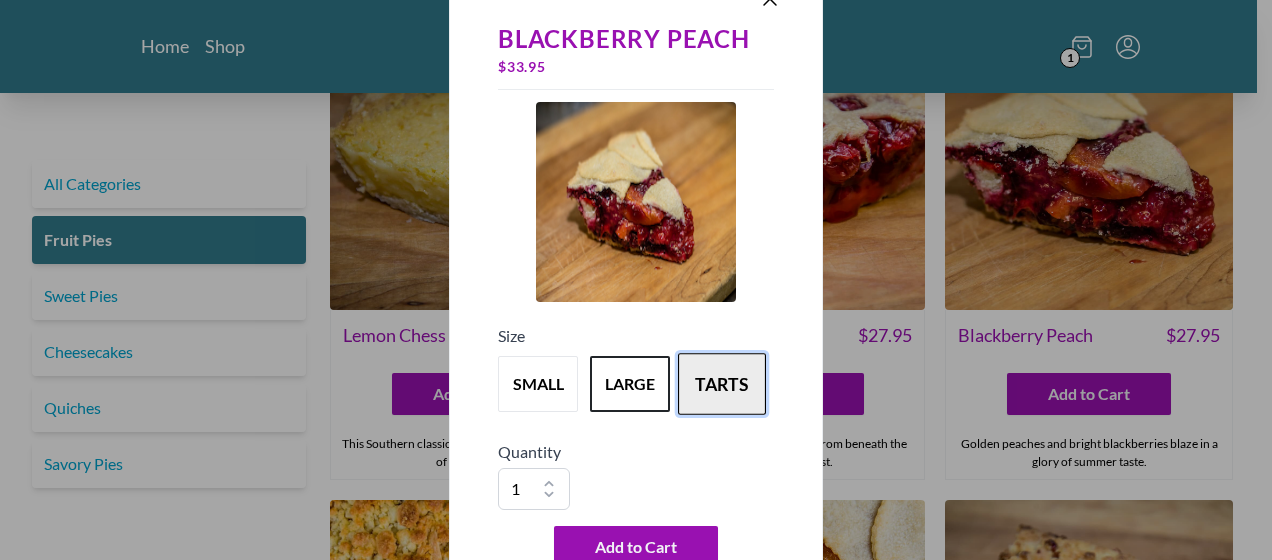 click on "tarts" at bounding box center [722, 384] 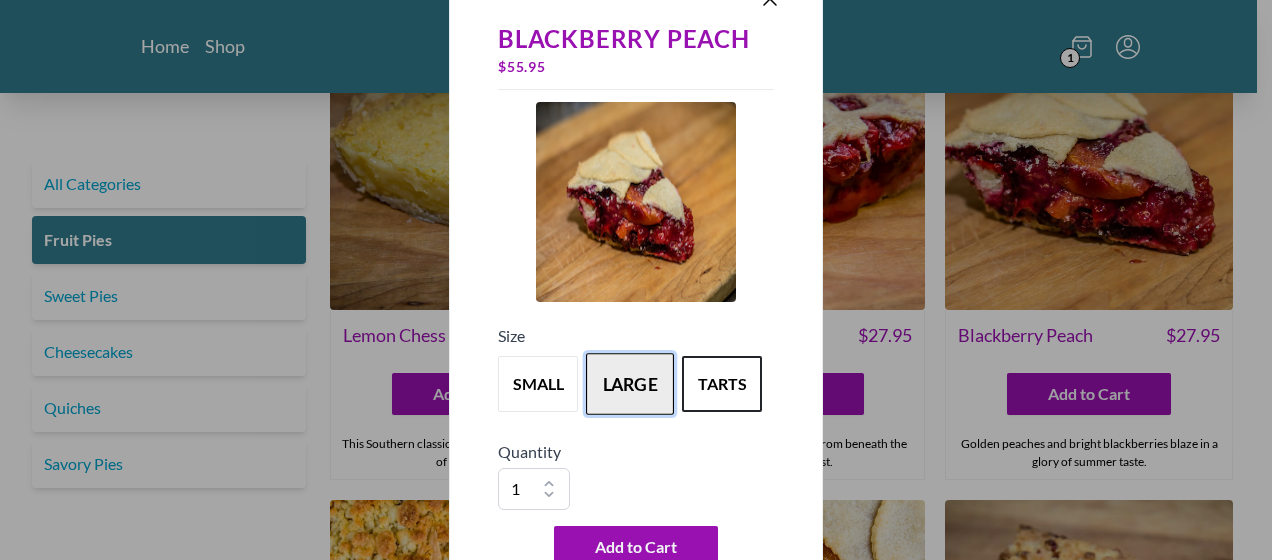 click on "large" at bounding box center [630, 384] 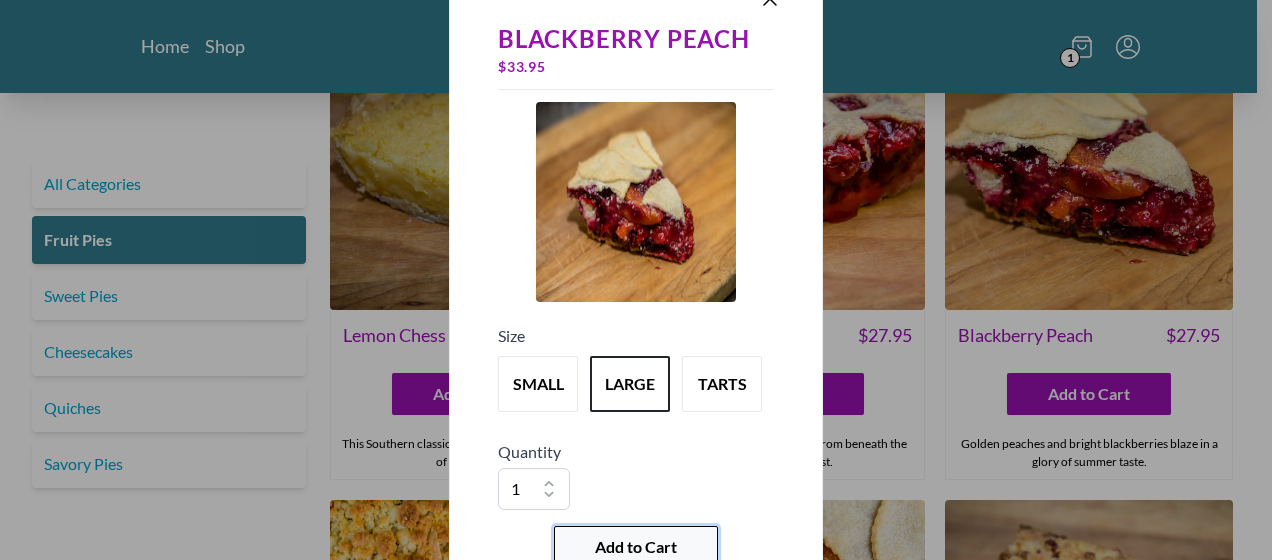 click on "Add to Cart" at bounding box center [636, 547] 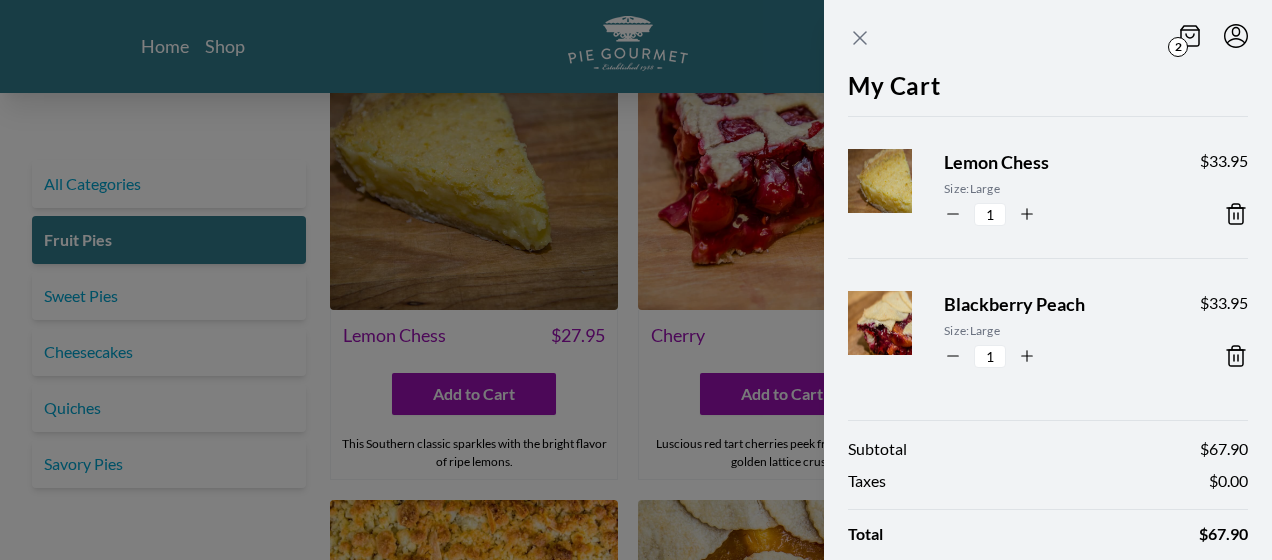 click 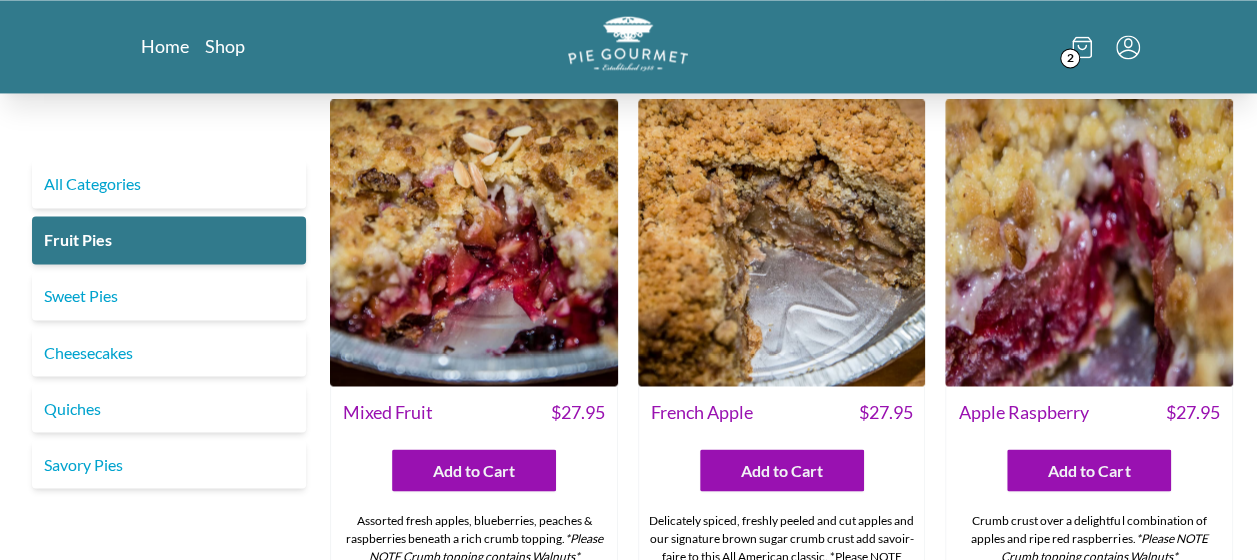 scroll, scrollTop: 1561, scrollLeft: 0, axis: vertical 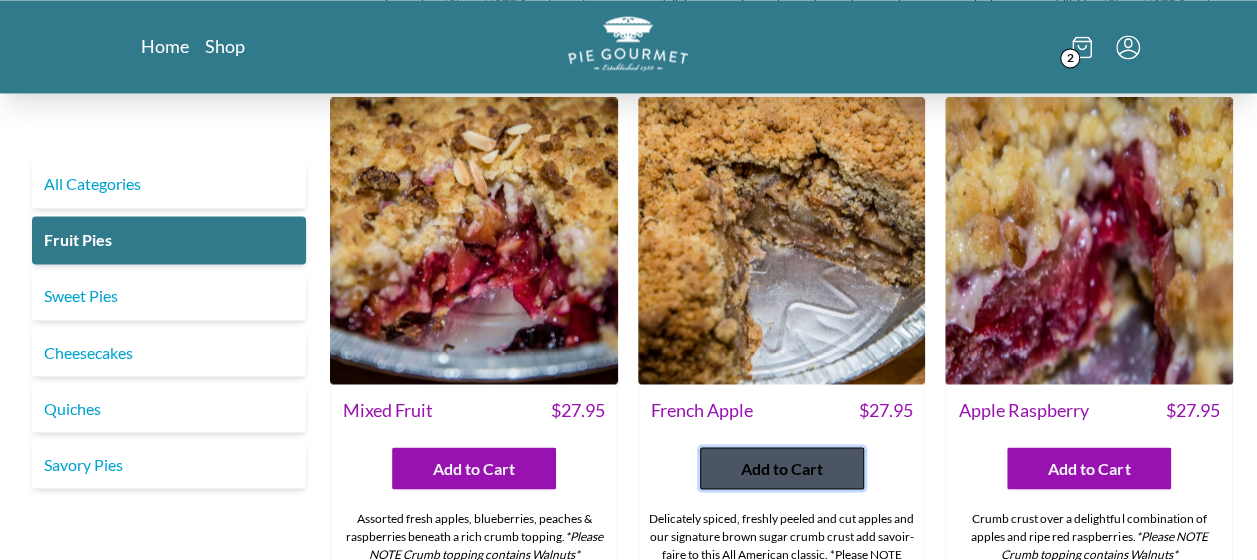 click on "Add to Cart" at bounding box center (782, 468) 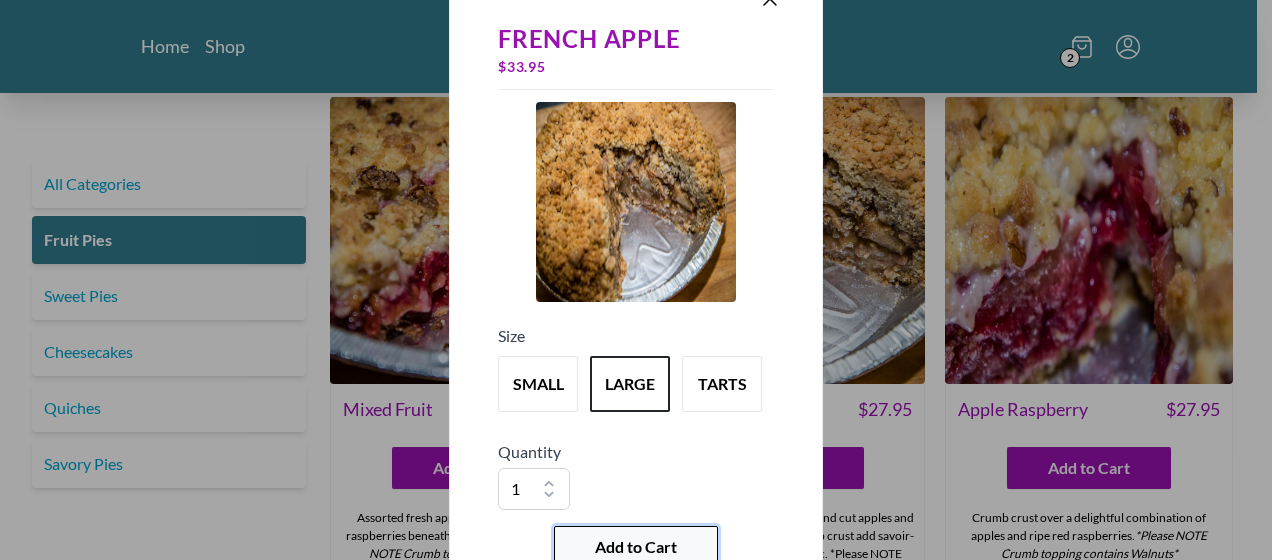 click on "Add to Cart" at bounding box center (636, 547) 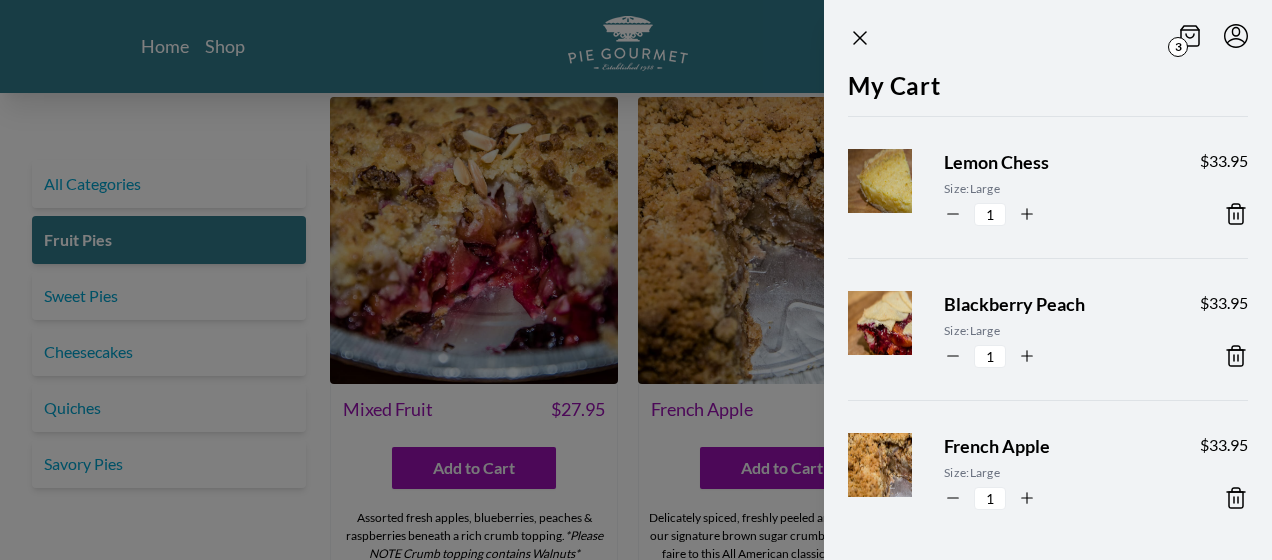 click on "3 My Cart Lemon Chess Size:  Large 1 $ 33.95 Blackberry Peach Size:  Large 1 $ 33.95 French Apple Size:  Large 1 $ 33.95 Subtotal $ 101.85 Taxes $ 0.00 Total $ 101.85 PROCEED TO CHECKOUT" at bounding box center [1016, 280] 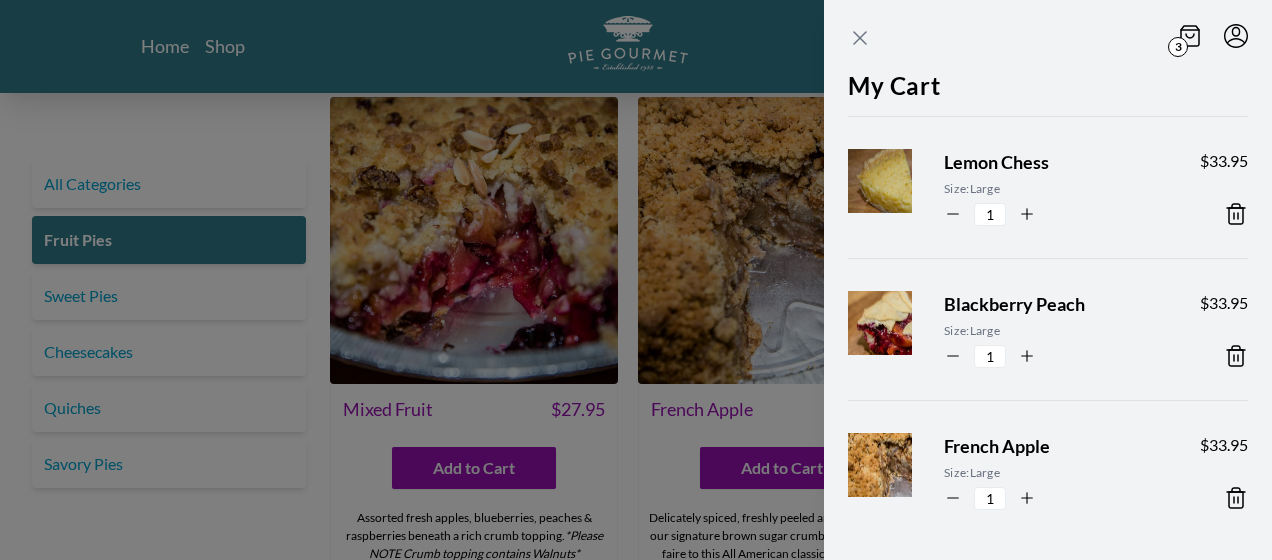 click 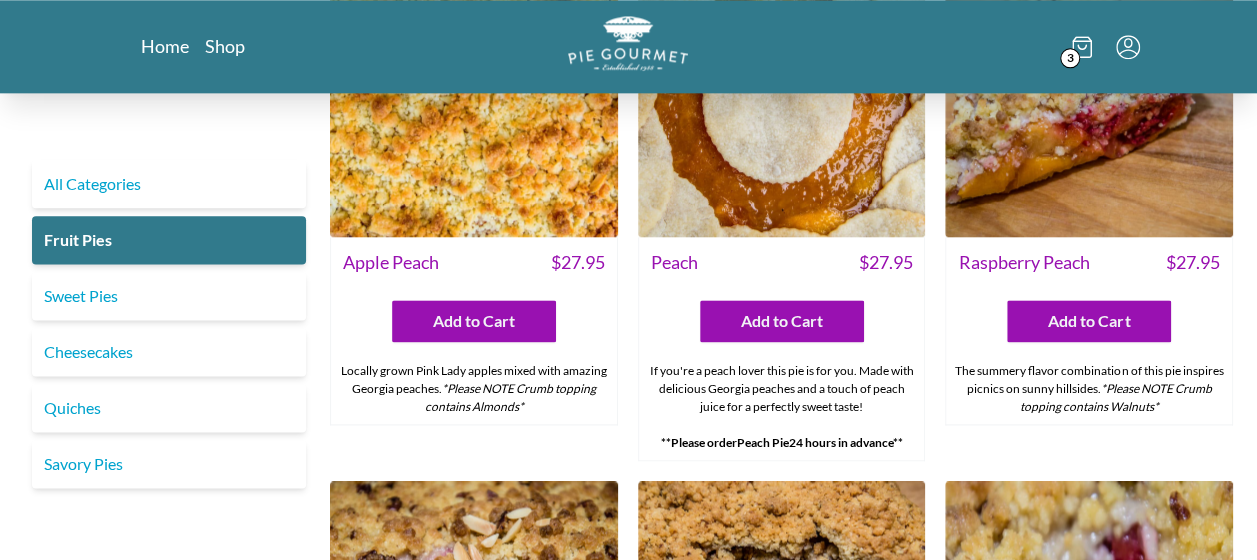 scroll, scrollTop: 1176, scrollLeft: 0, axis: vertical 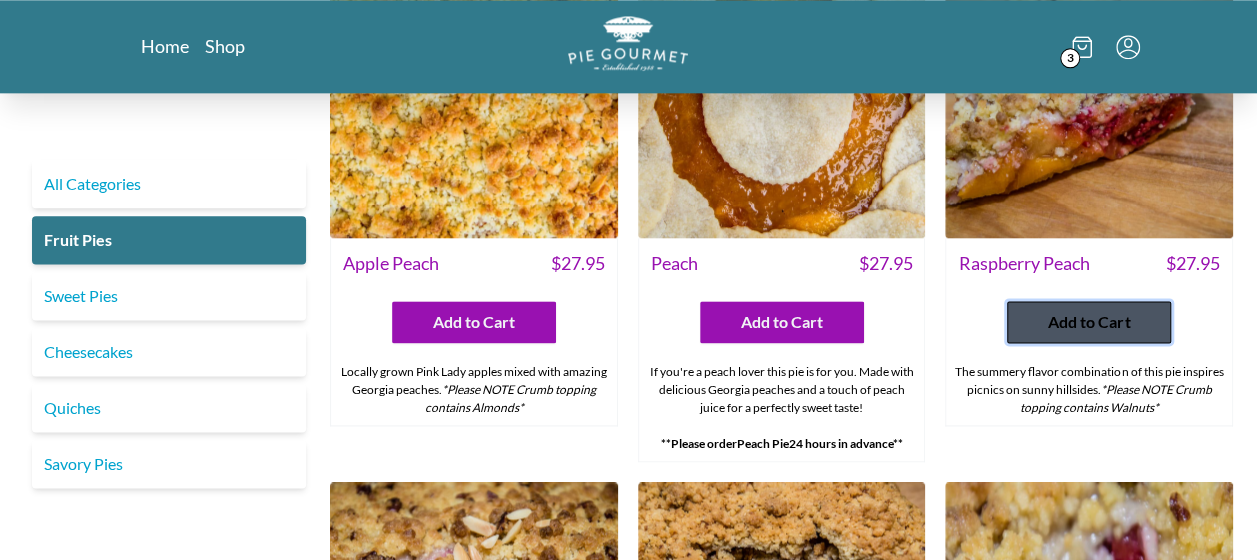 click on "Add to Cart" at bounding box center [1089, 322] 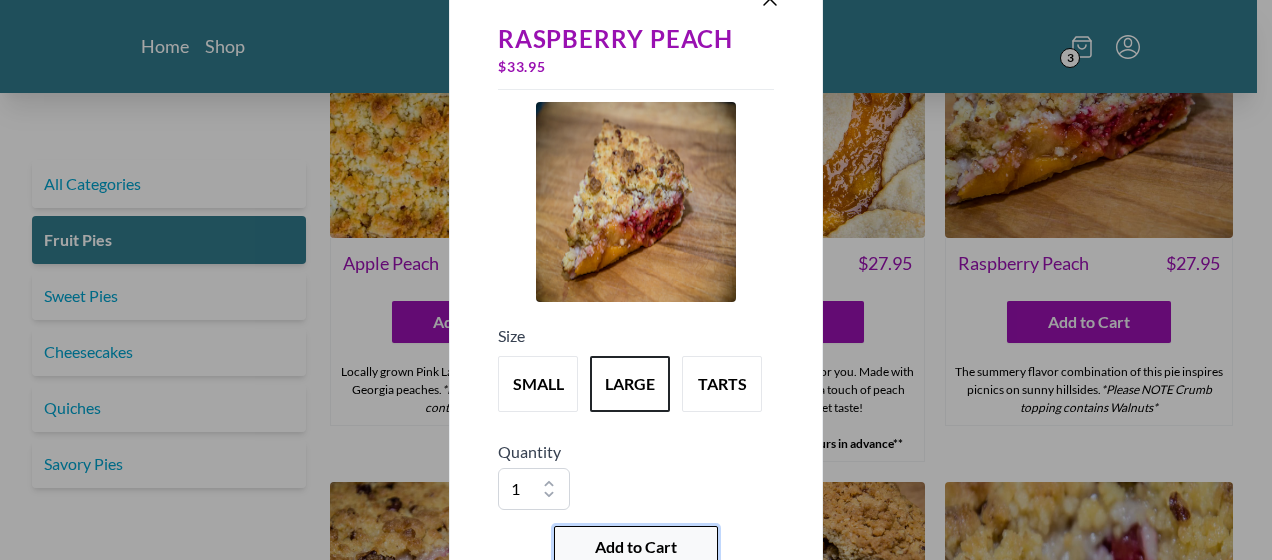 click on "Add to Cart" at bounding box center [636, 547] 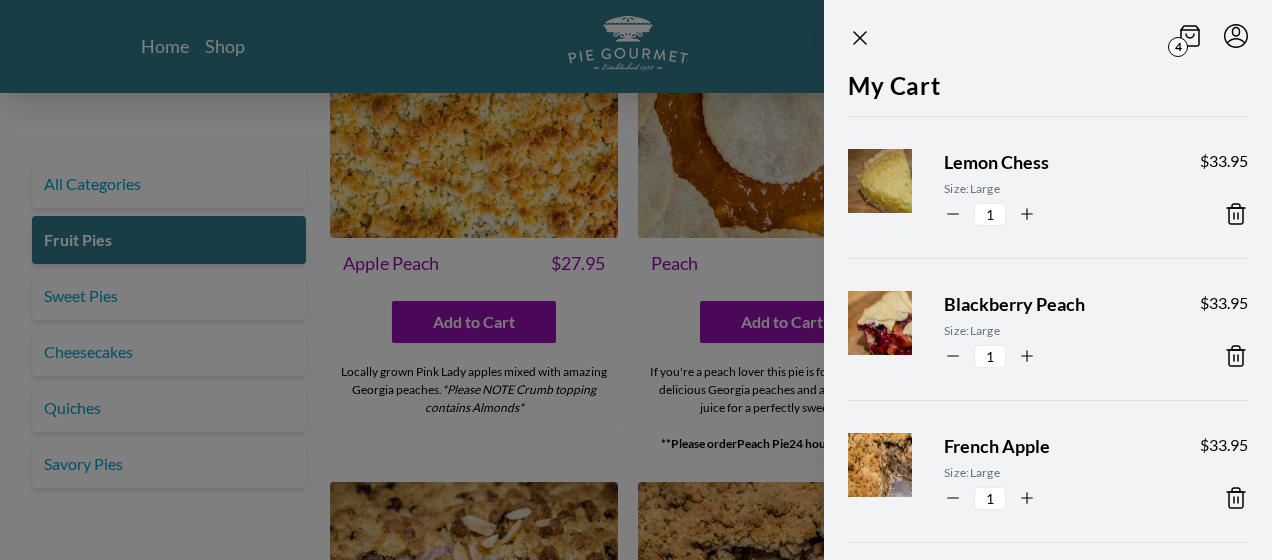 click 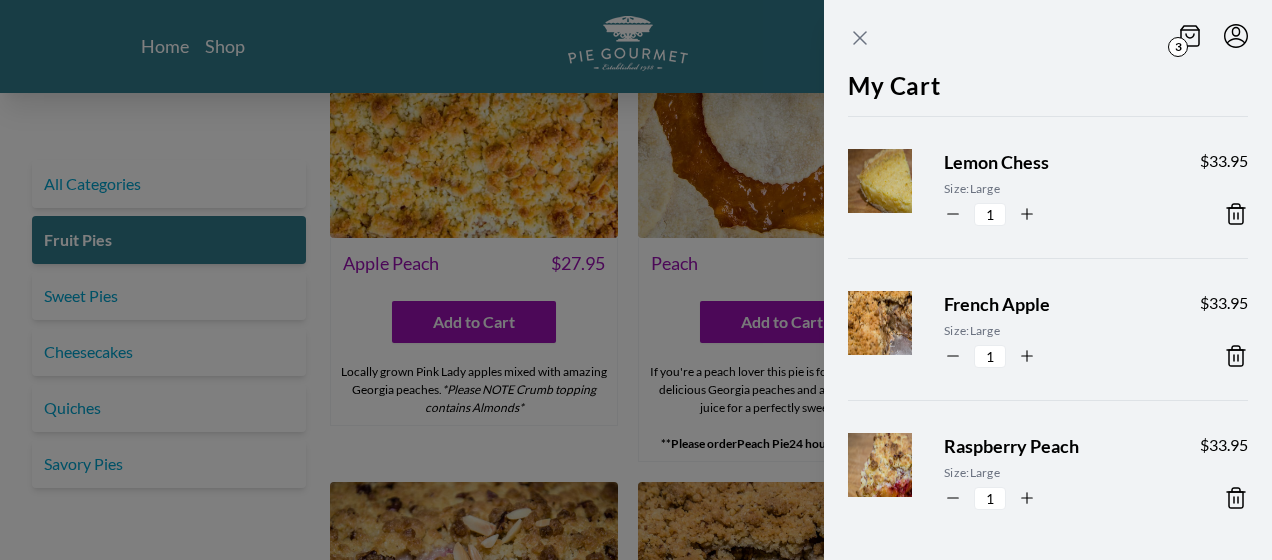 click 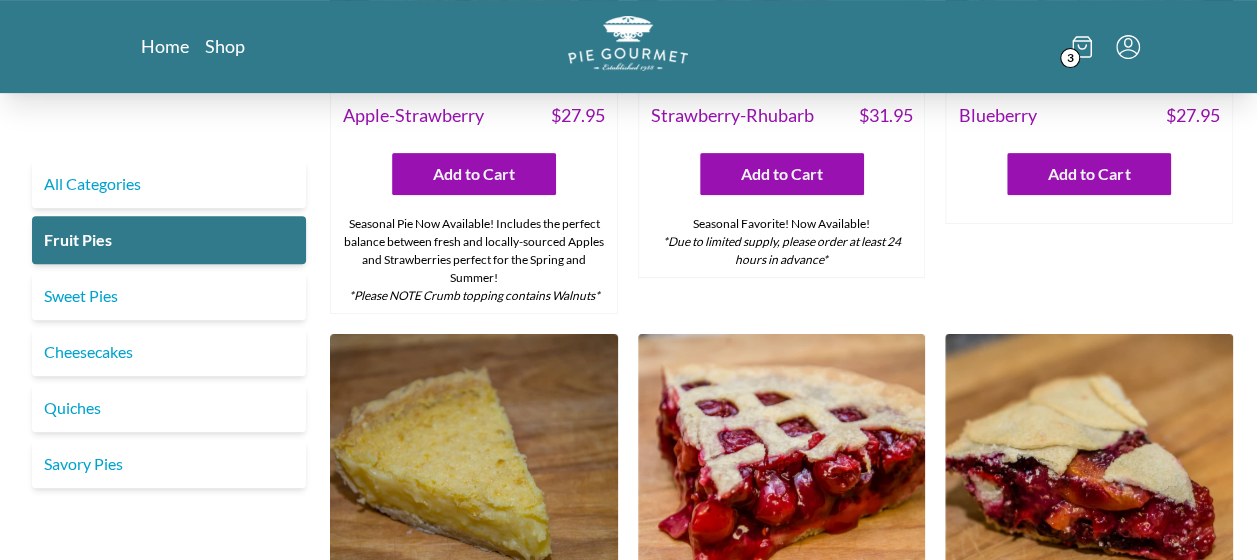 scroll, scrollTop: 189, scrollLeft: 0, axis: vertical 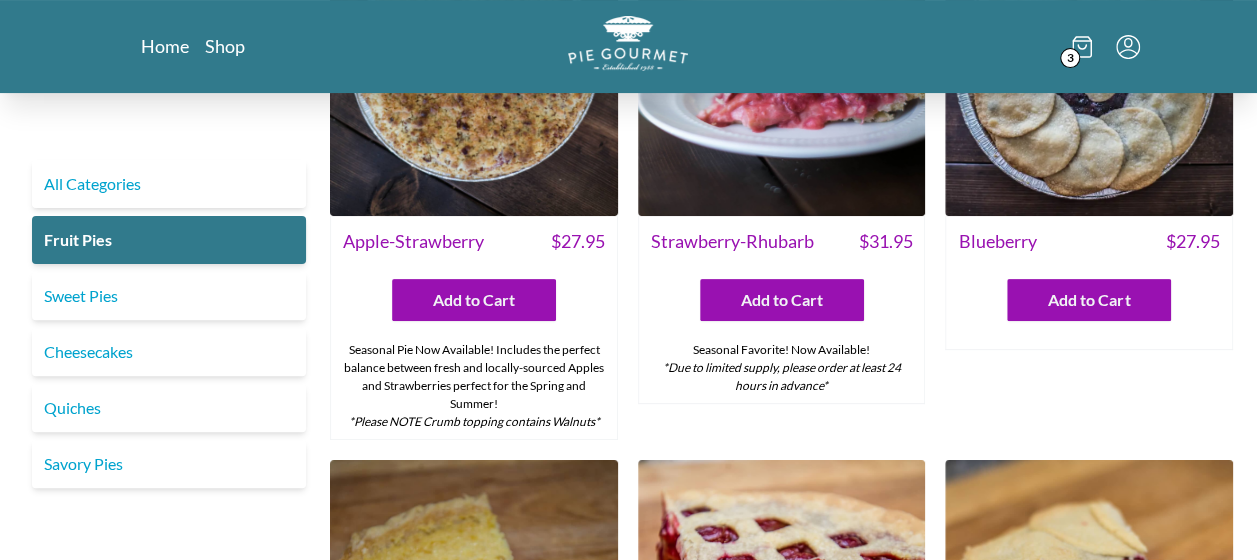 click on "Sweet Pies" at bounding box center (169, 296) 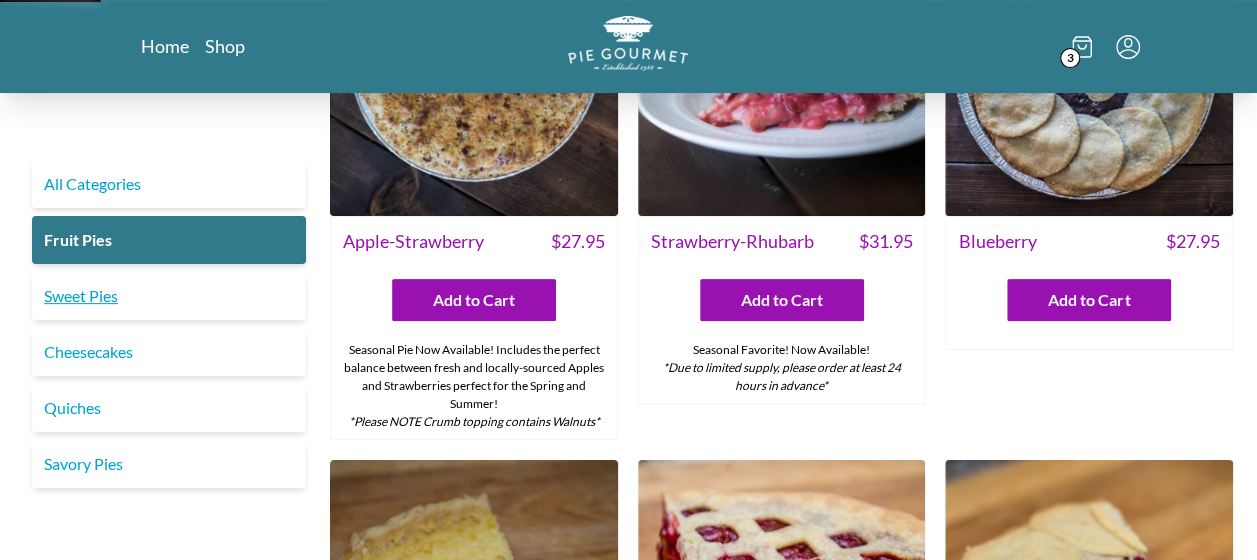 click on "Sweet Pies" at bounding box center [169, 296] 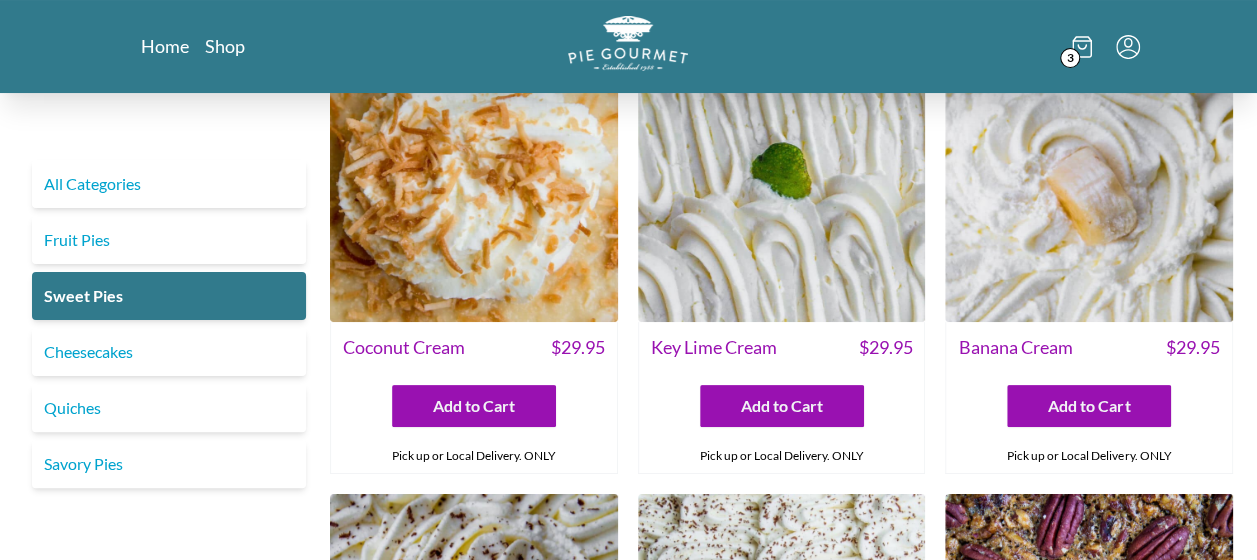 scroll, scrollTop: 84, scrollLeft: 0, axis: vertical 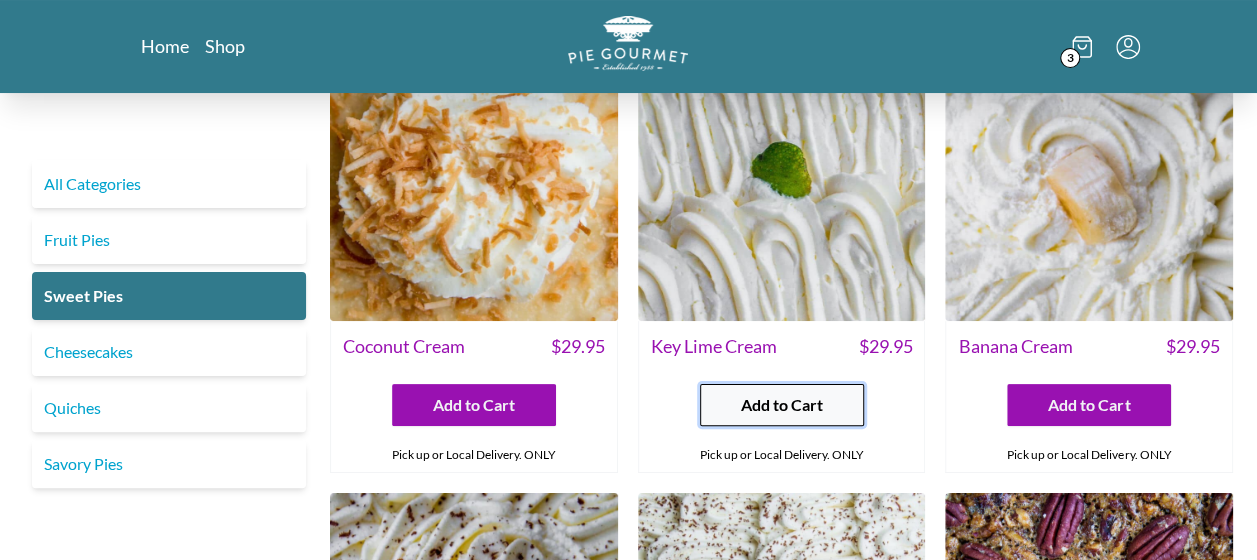 click on "Add to Cart" at bounding box center [782, 405] 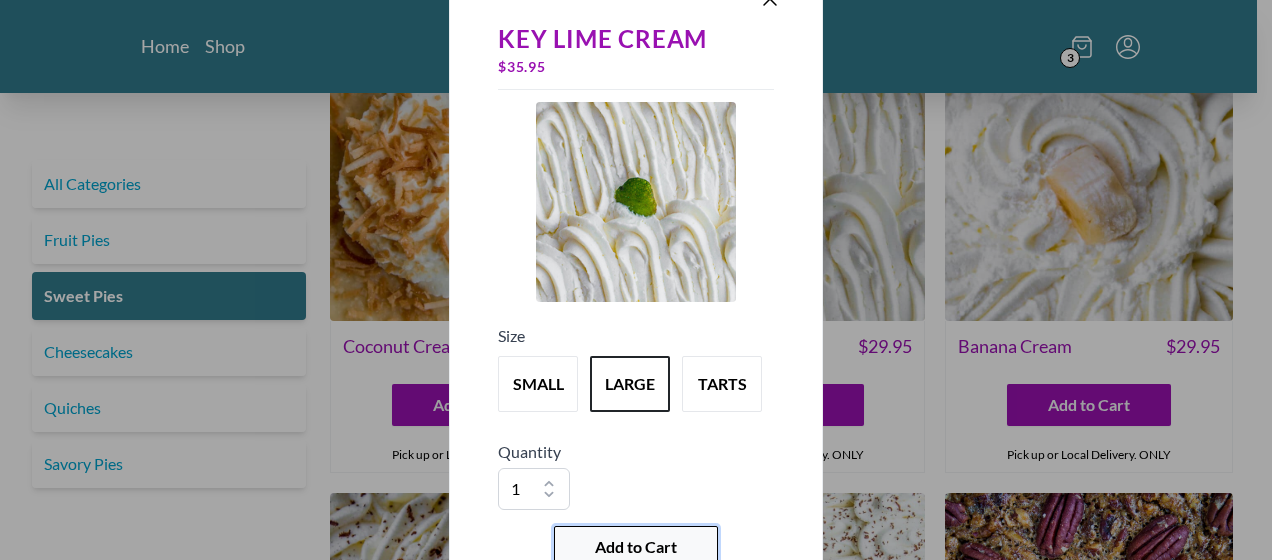 click on "Add to Cart" at bounding box center [636, 547] 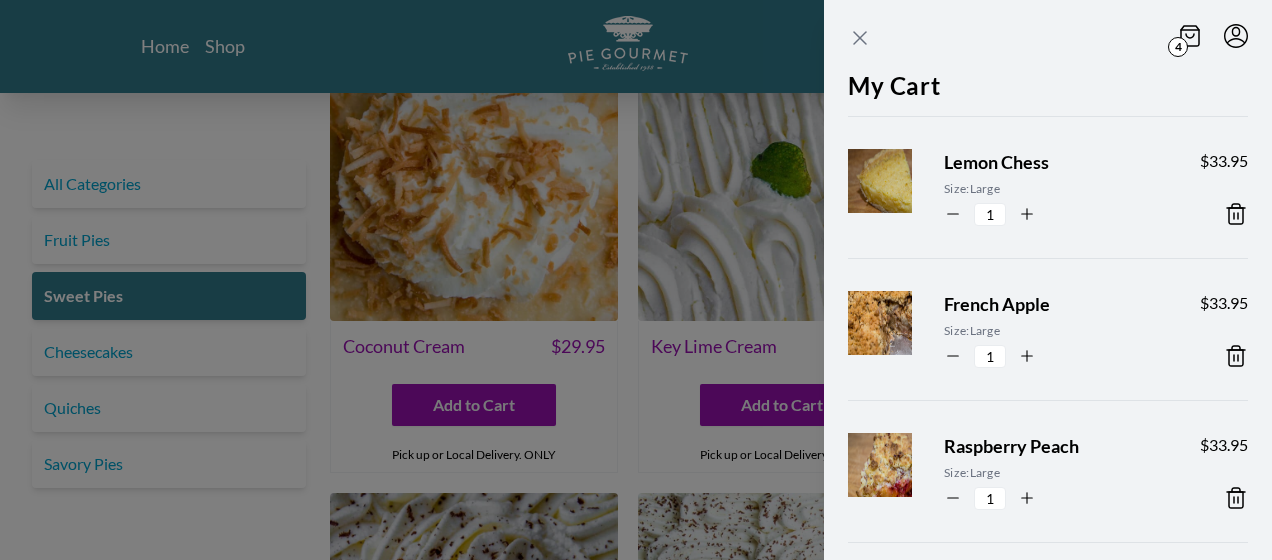 click 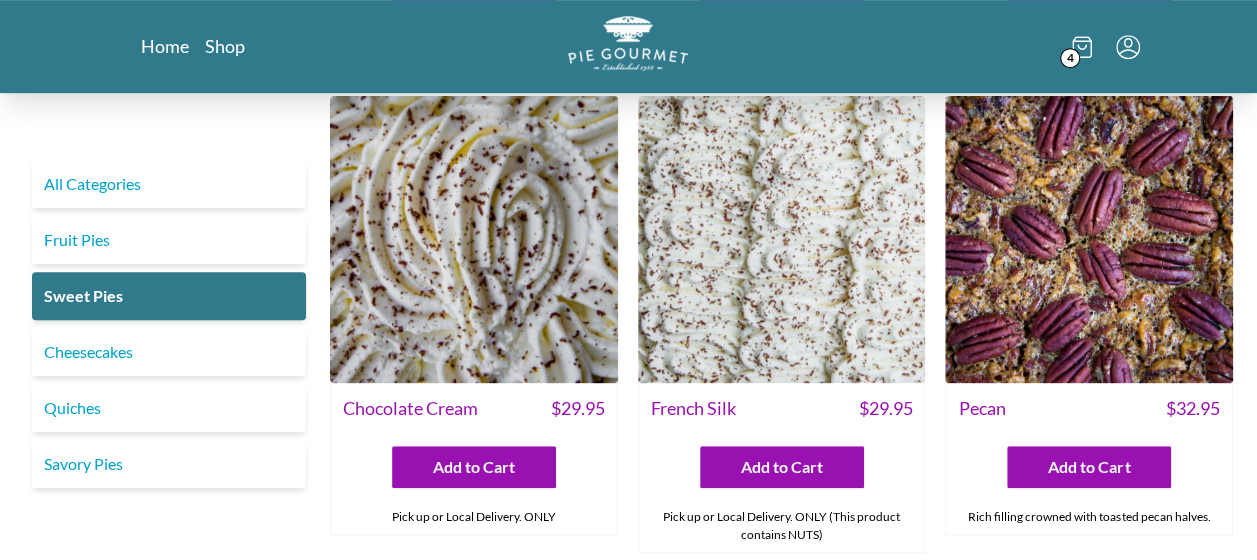scroll, scrollTop: 483, scrollLeft: 0, axis: vertical 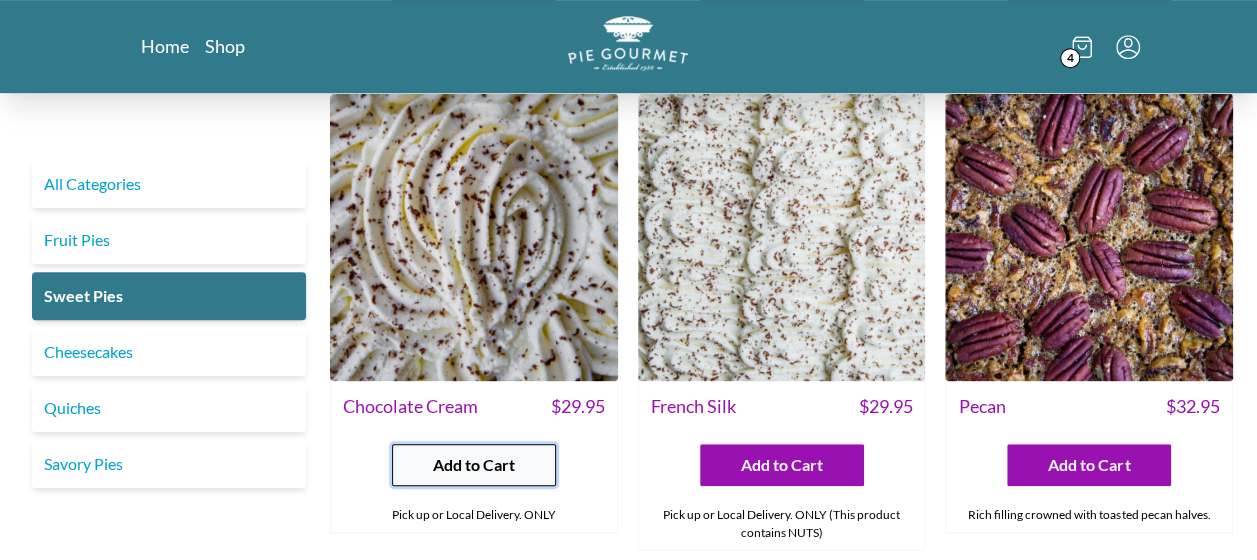 click on "Add to Cart" at bounding box center (474, 465) 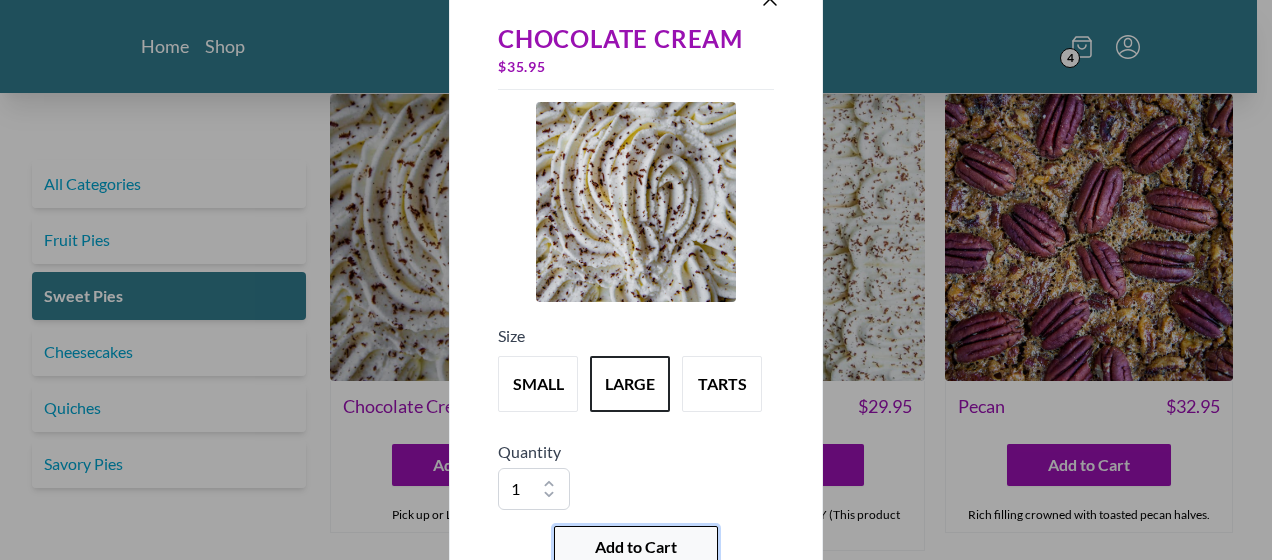 click on "Add to Cart" at bounding box center (636, 547) 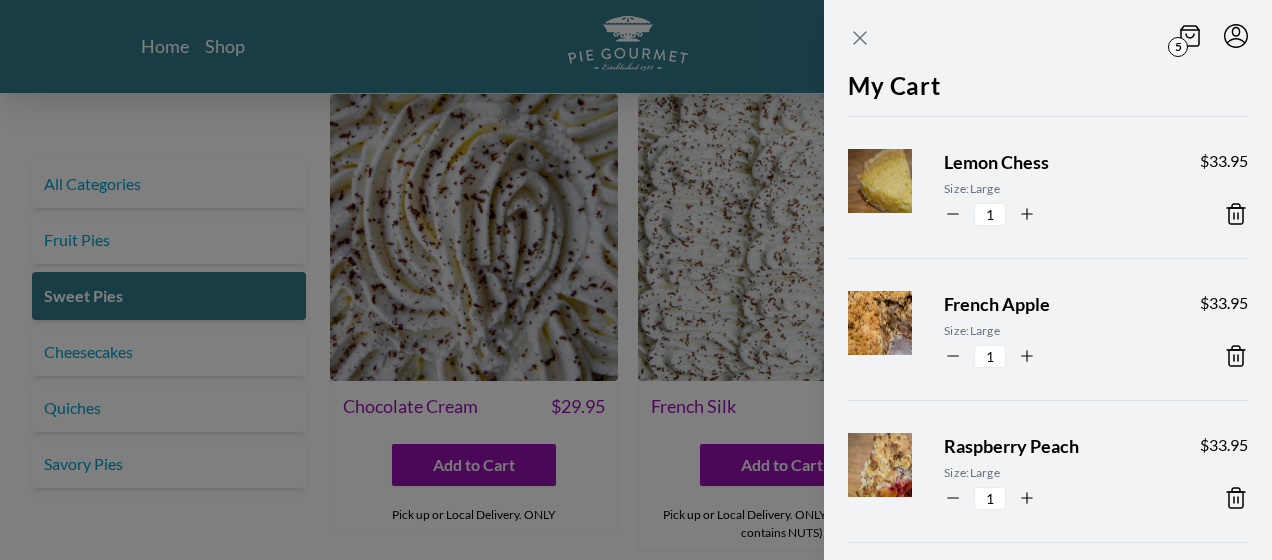 click 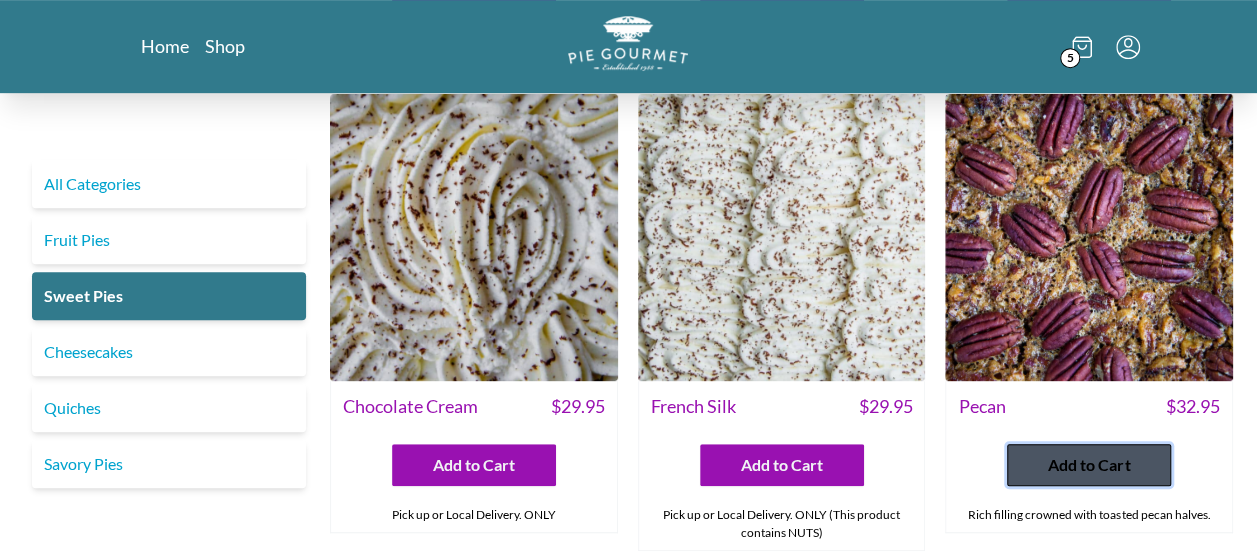 click on "Add to Cart" at bounding box center [1089, 465] 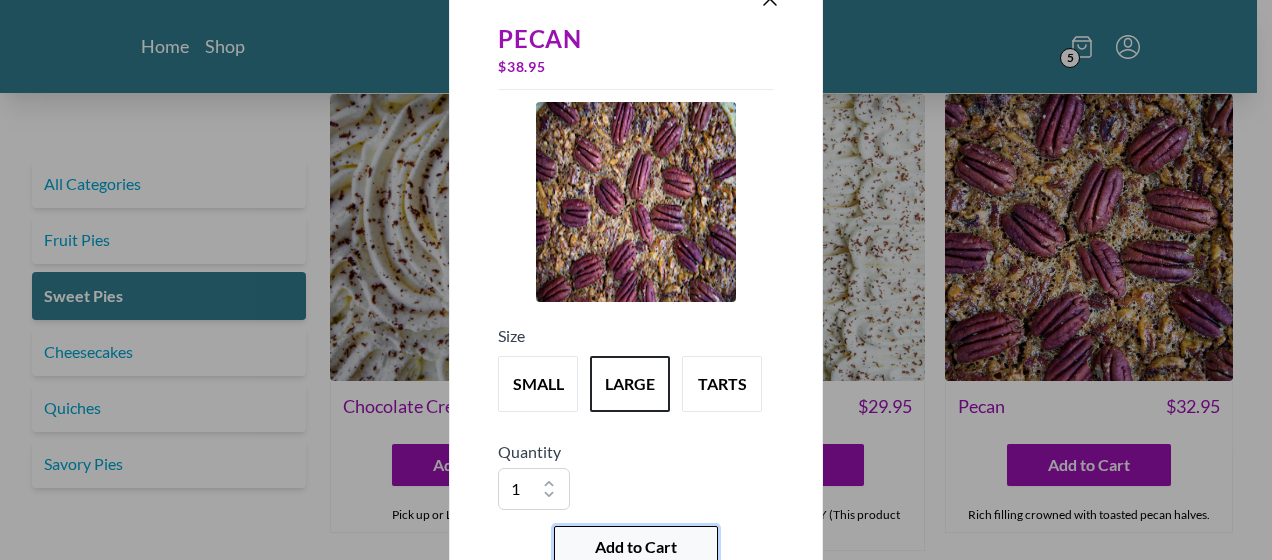 click on "Add to Cart" at bounding box center [636, 547] 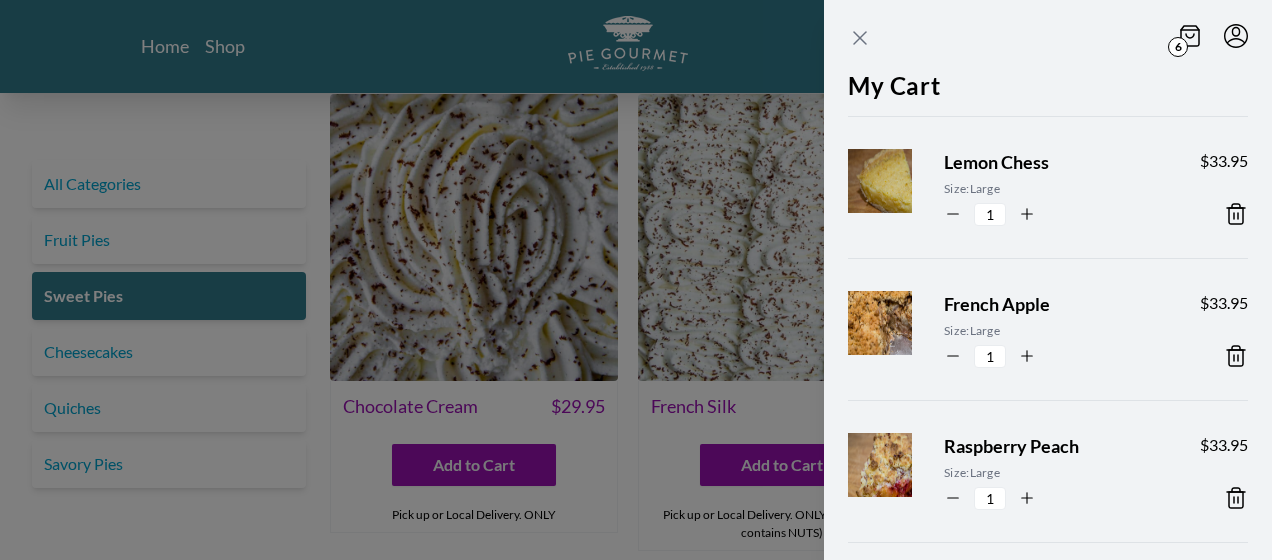click 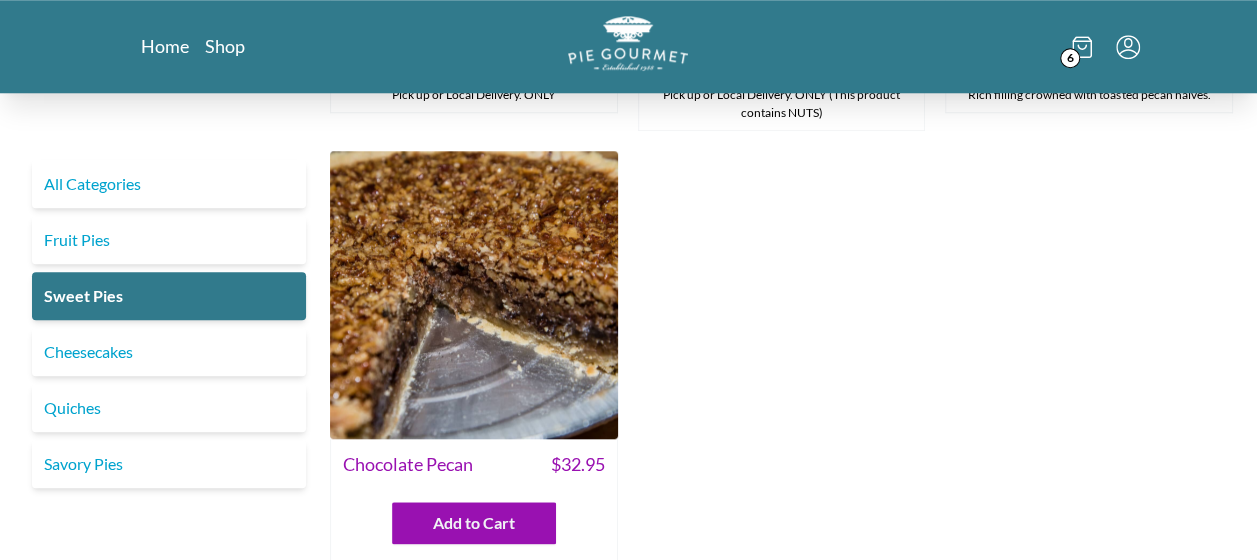 scroll, scrollTop: 920, scrollLeft: 0, axis: vertical 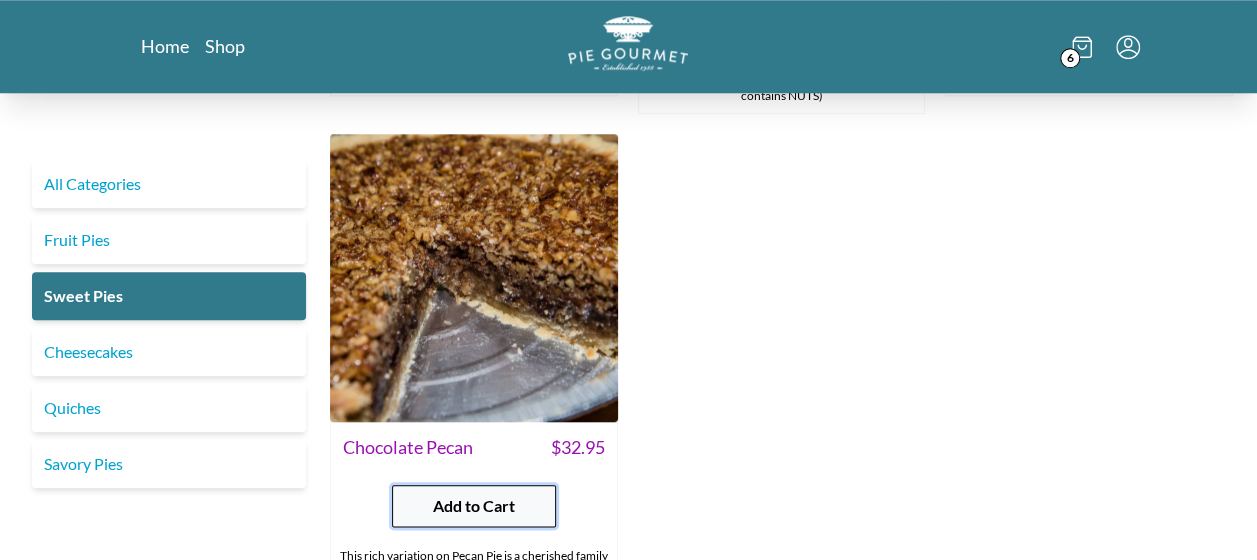 click on "Add to Cart" at bounding box center (474, 506) 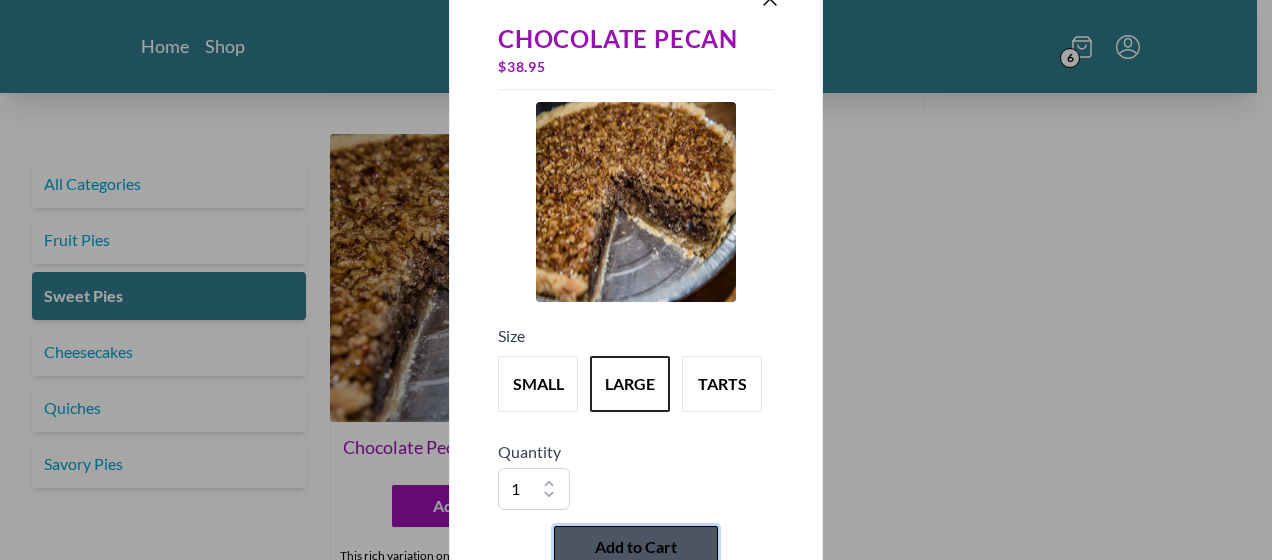 click on "Add to Cart" at bounding box center [636, 547] 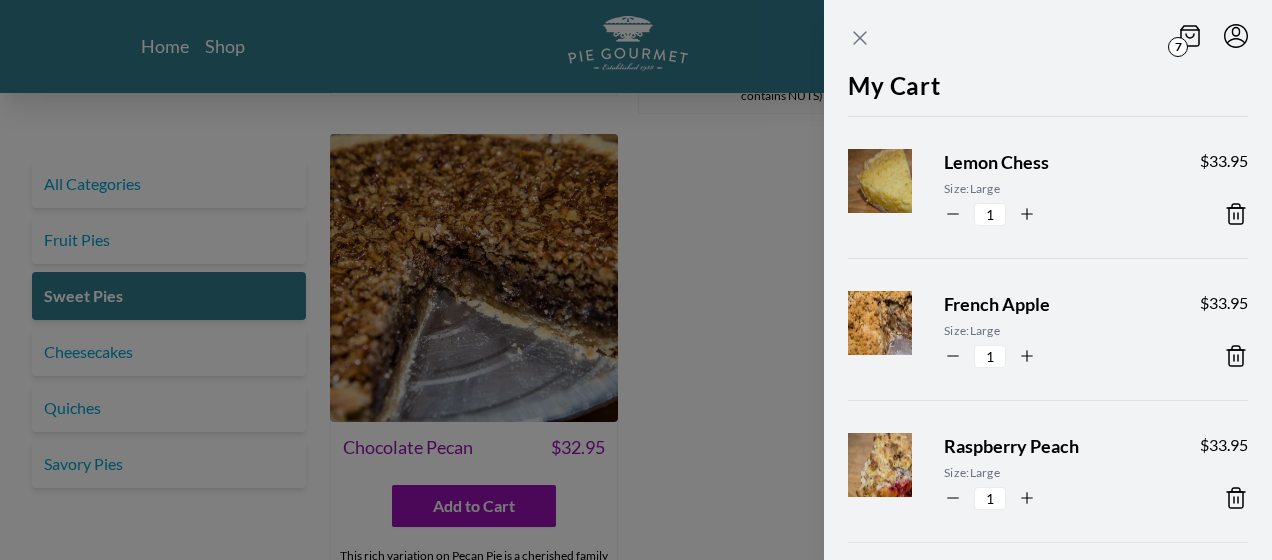 click 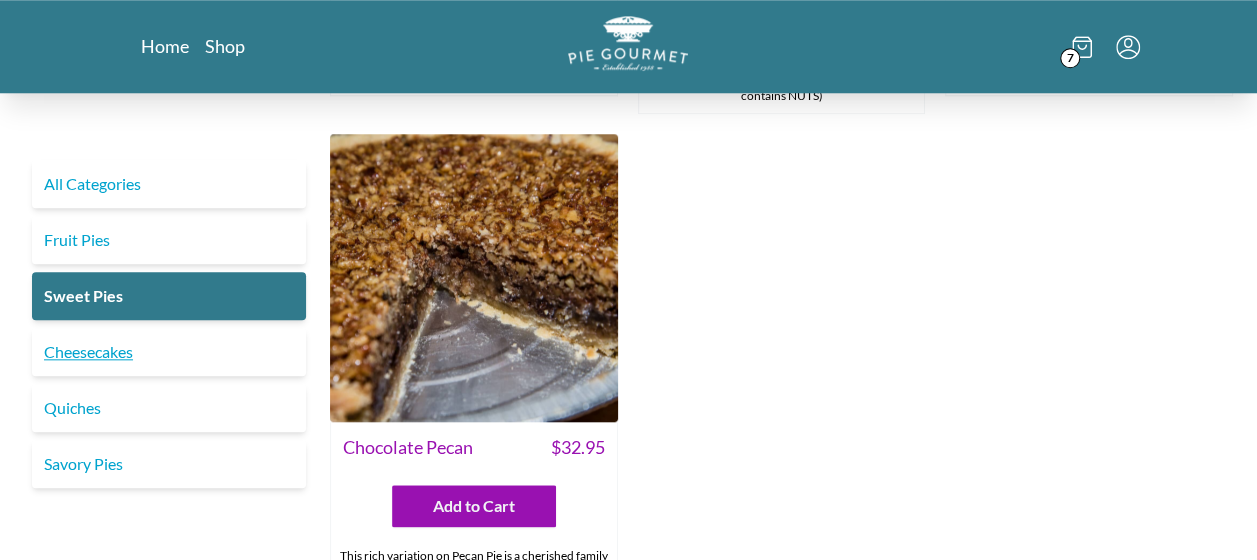 click on "Cheesecakes" at bounding box center [169, 352] 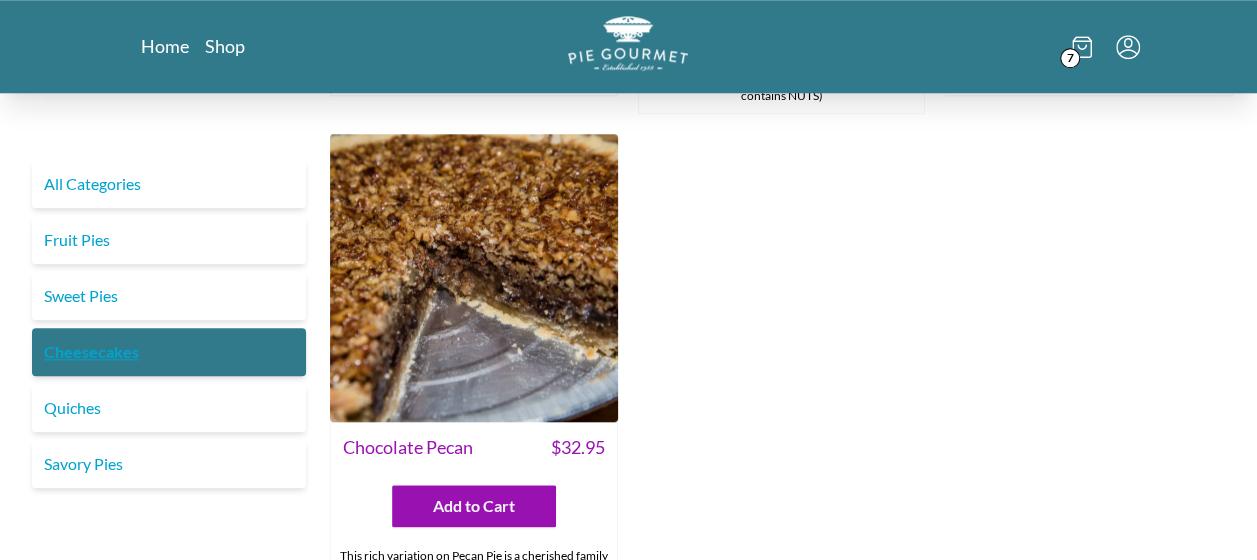 scroll, scrollTop: 0, scrollLeft: 0, axis: both 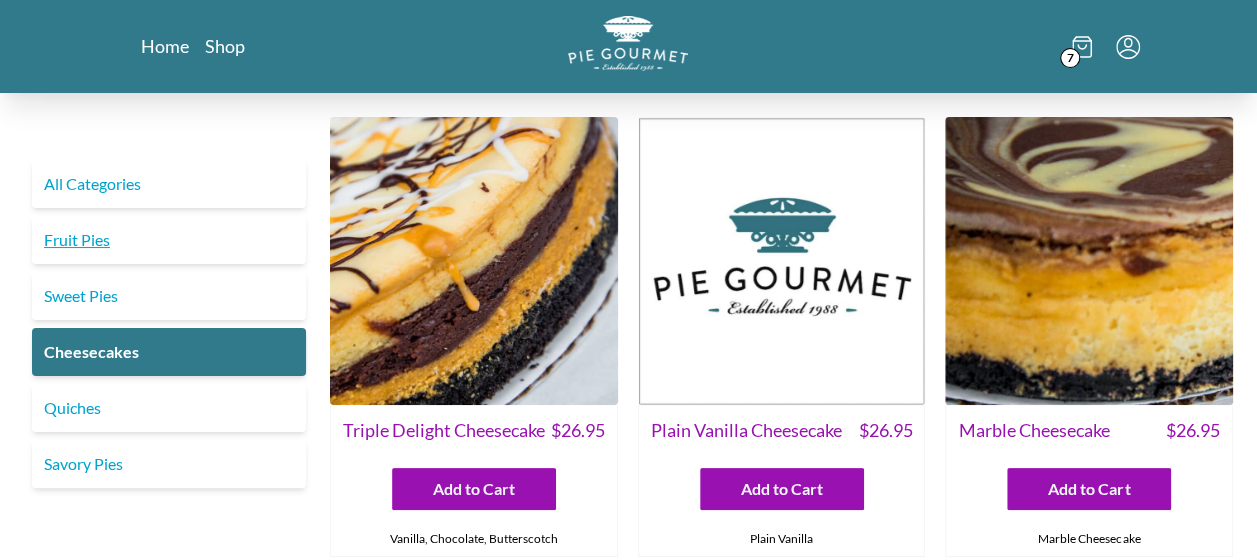 click on "Savory Pies" at bounding box center [169, 464] 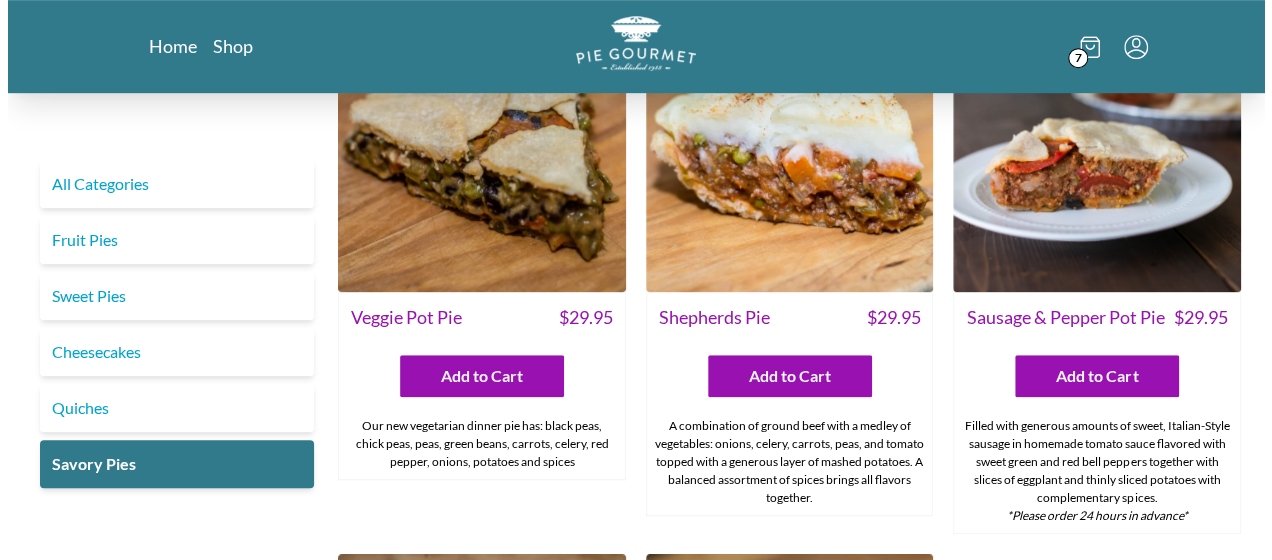 scroll, scrollTop: 0, scrollLeft: 0, axis: both 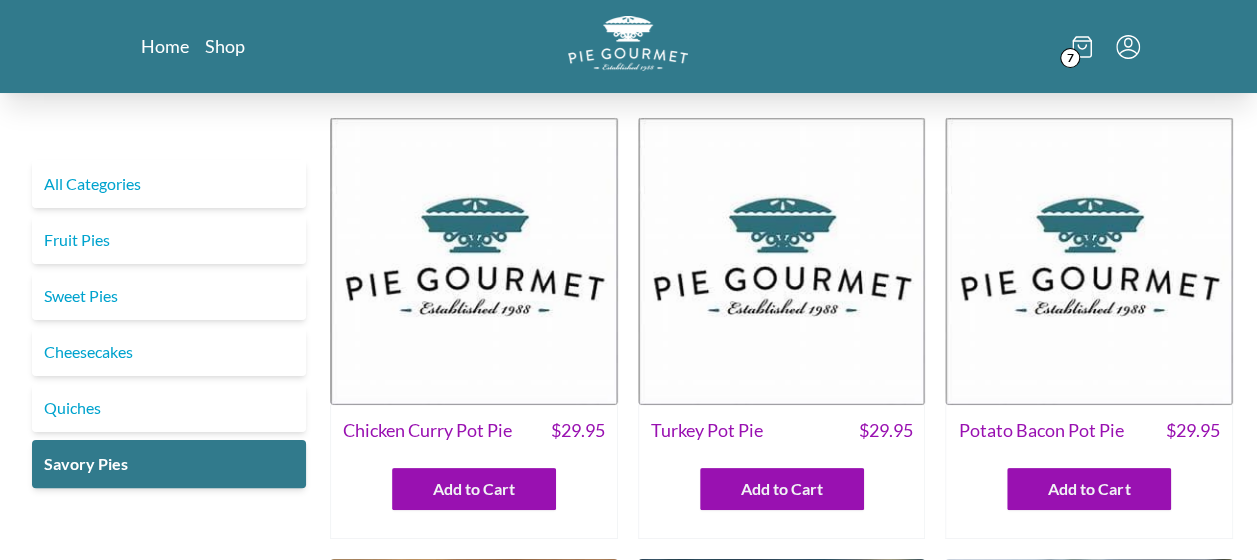 click 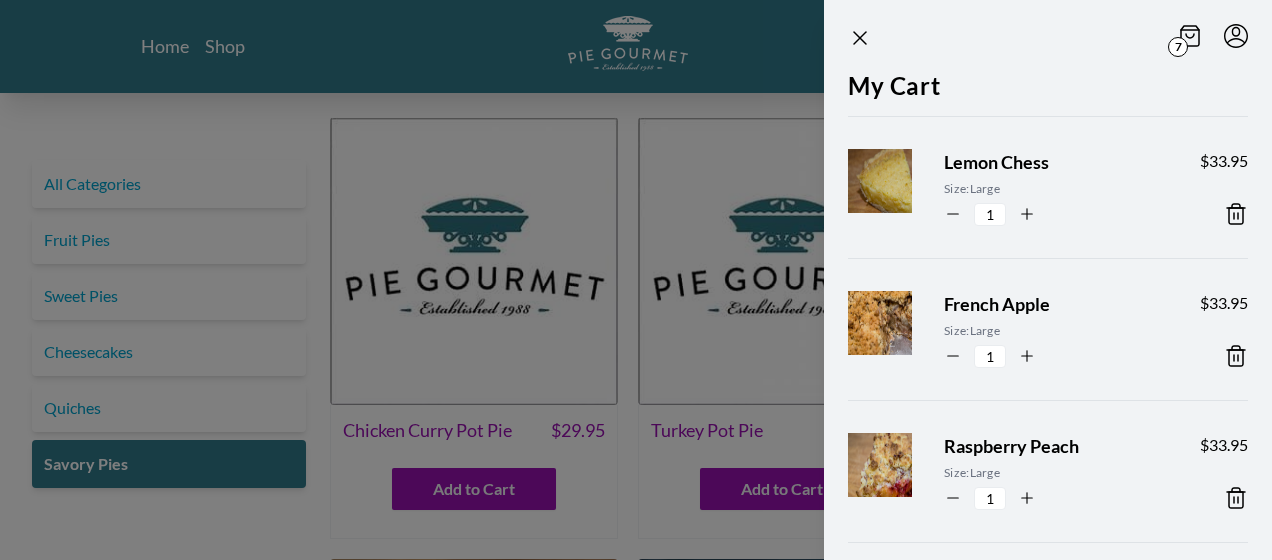 scroll, scrollTop: 814, scrollLeft: 0, axis: vertical 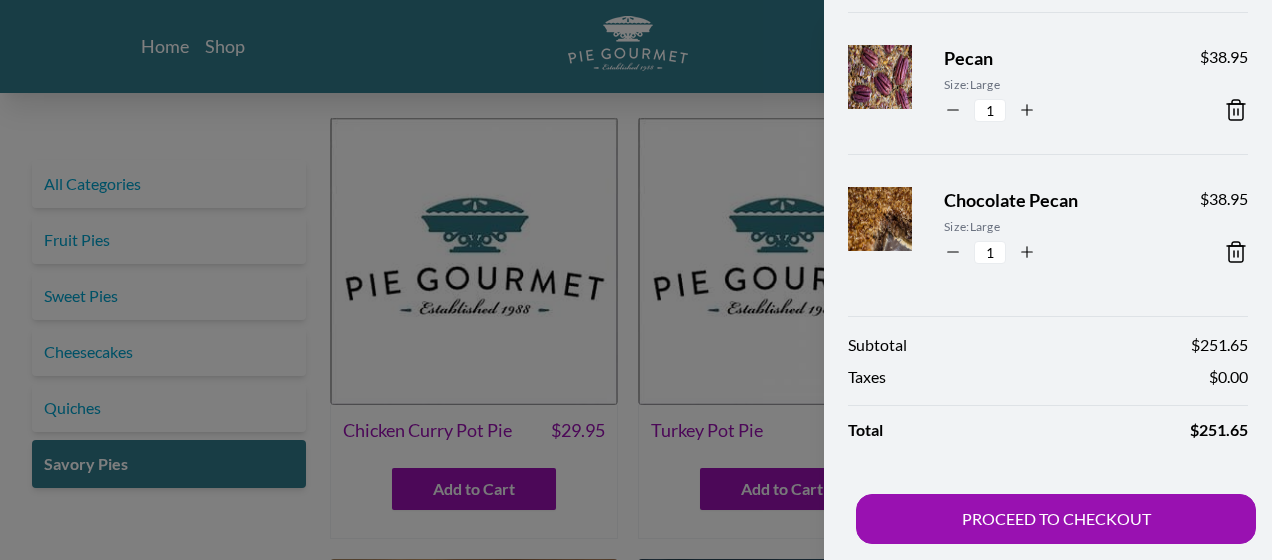 click on "7 My Cart Lemon Chess Size:  Large 1 $ 33.95 French Apple Size:  Large 1 $ 33.95 Raspberry Peach Size:  Large 1 $ 33.95 Key Lime Cream Size:  Large 1 $ 35.95 Chocolate Cream Size:  Large 1 $ 35.95 Pecan Size:  Large 1 $ 38.95 Chocolate Pecan Size:  Large 1 $ 38.95 Subtotal $ 251.65 Taxes $ 0.00 Total $ 251.65 PROCEED TO CHECKOUT" at bounding box center (1016, 280) 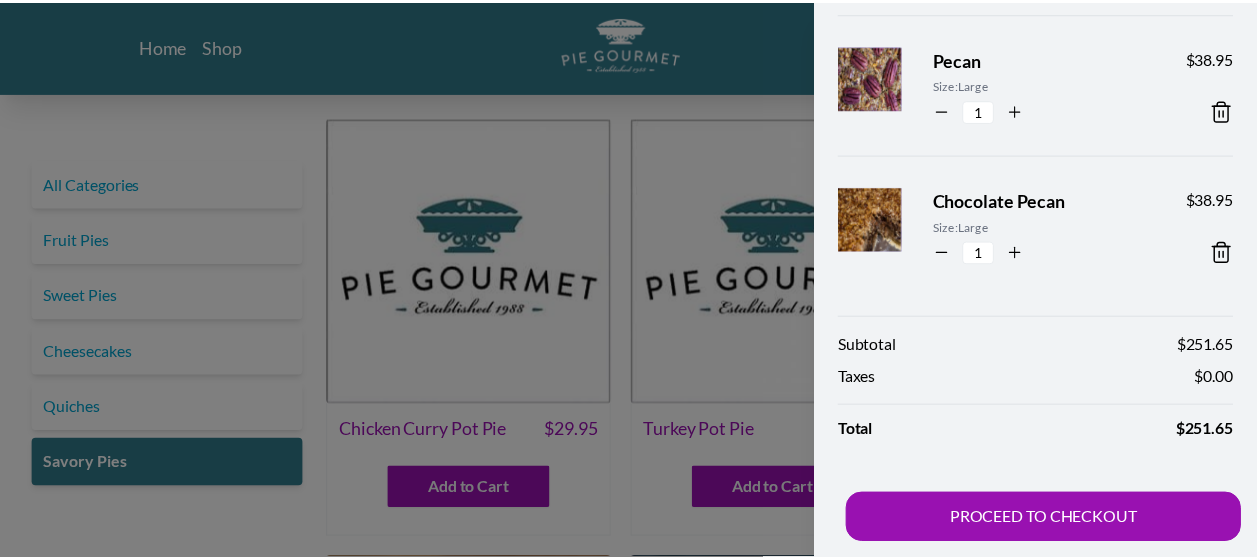 scroll, scrollTop: 0, scrollLeft: 0, axis: both 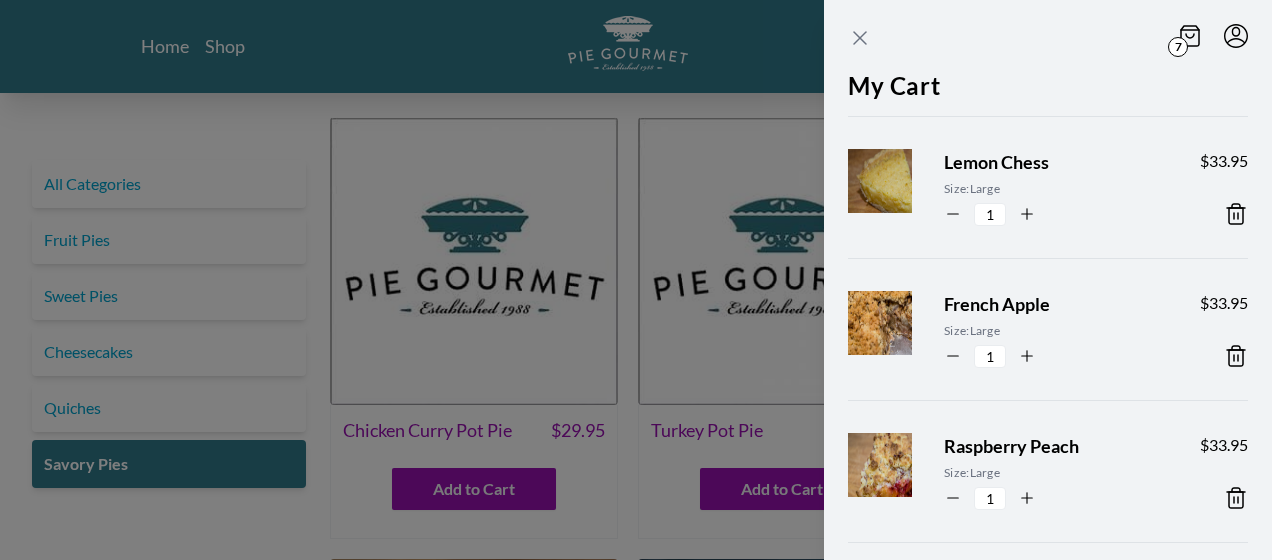click 